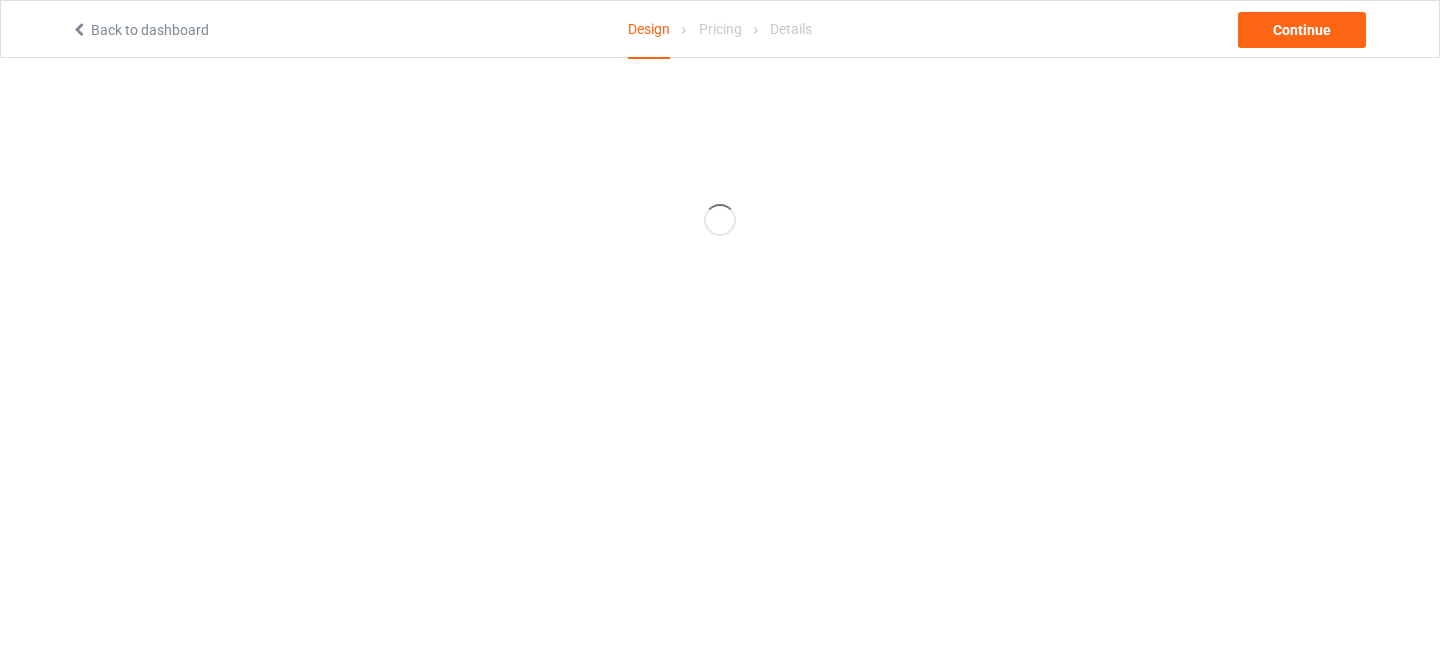 scroll, scrollTop: 0, scrollLeft: 0, axis: both 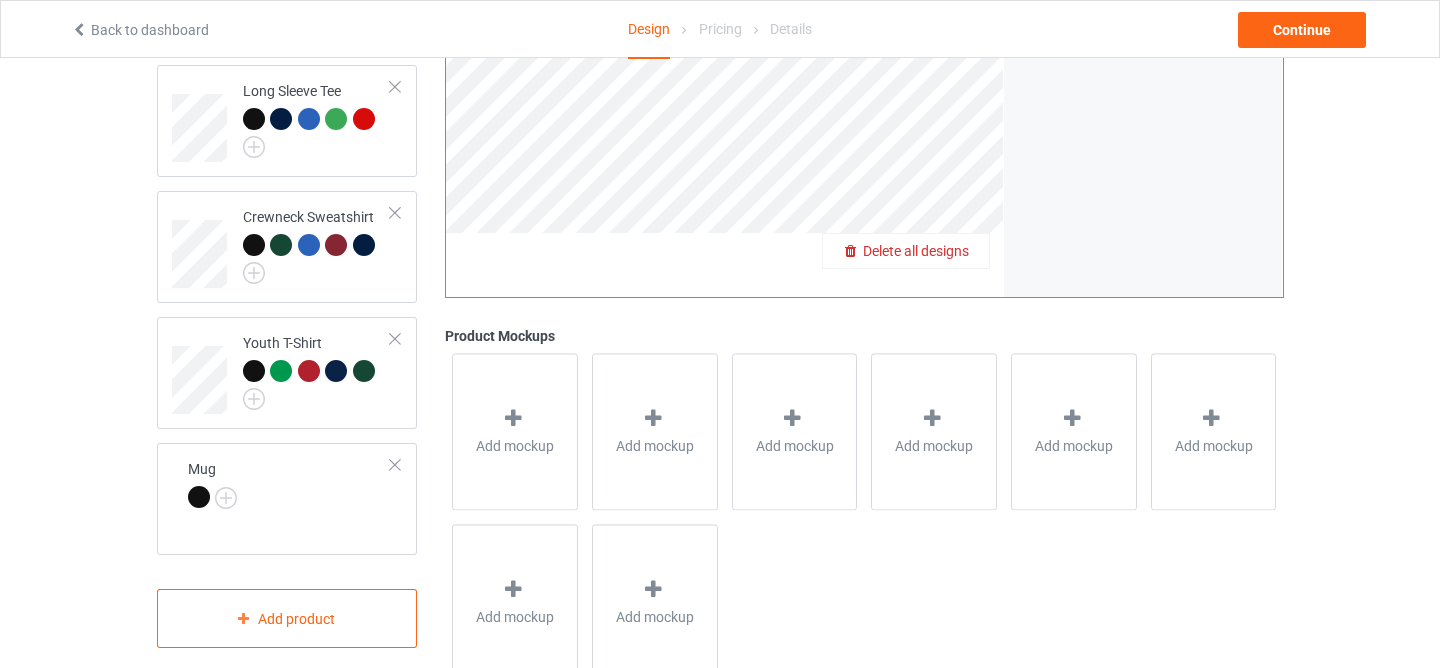click on "Delete all designs" at bounding box center [916, 251] 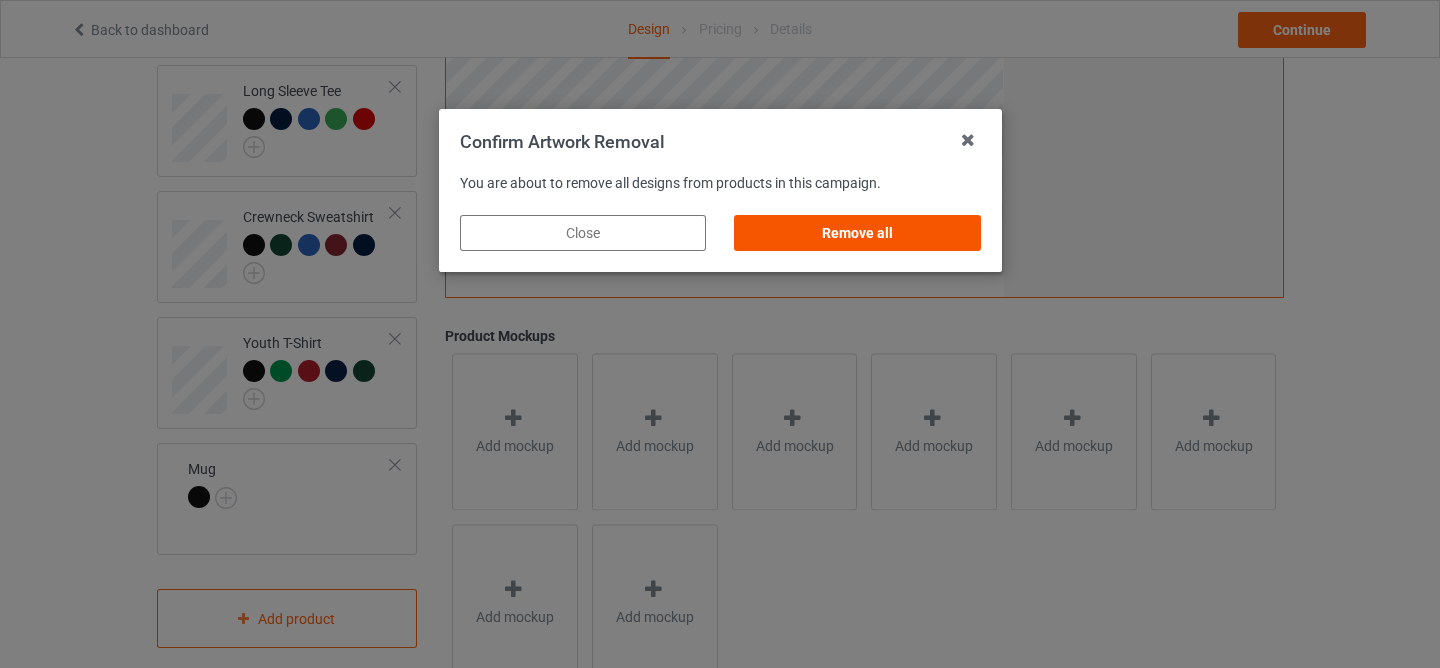 click on "Remove all" at bounding box center (857, 233) 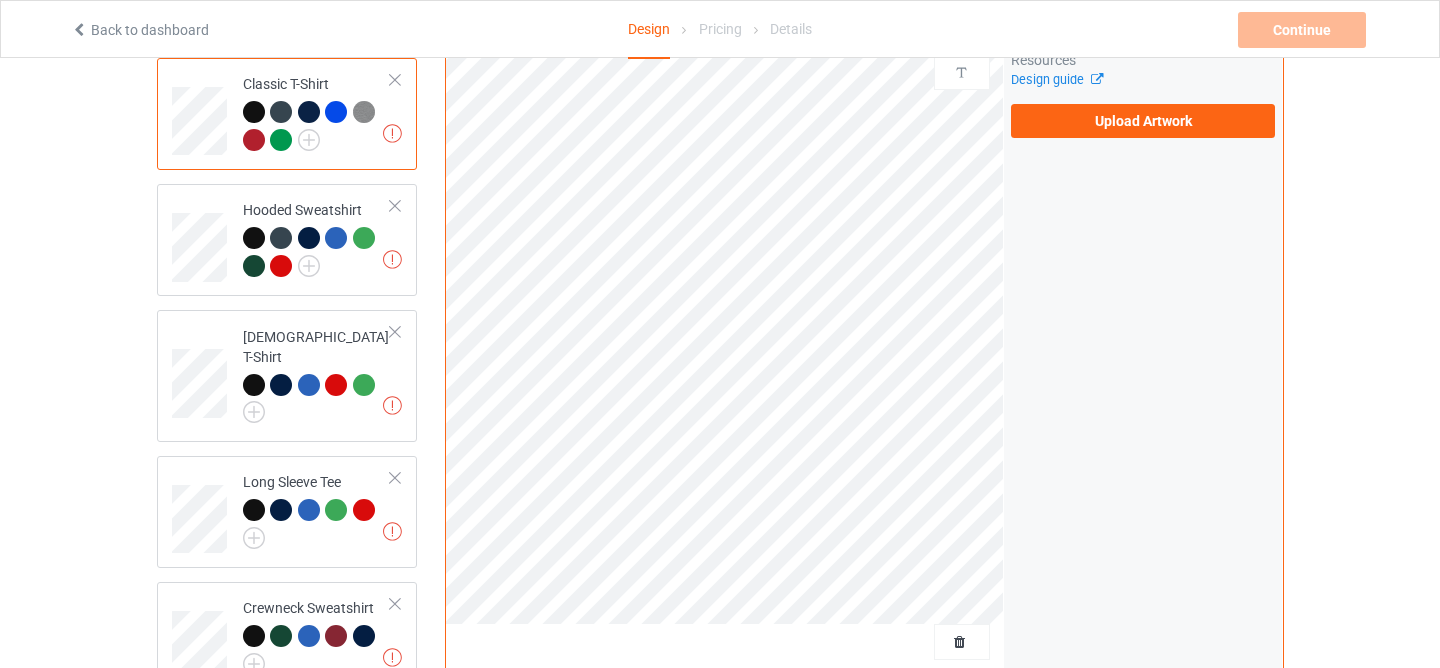 scroll, scrollTop: 0, scrollLeft: 0, axis: both 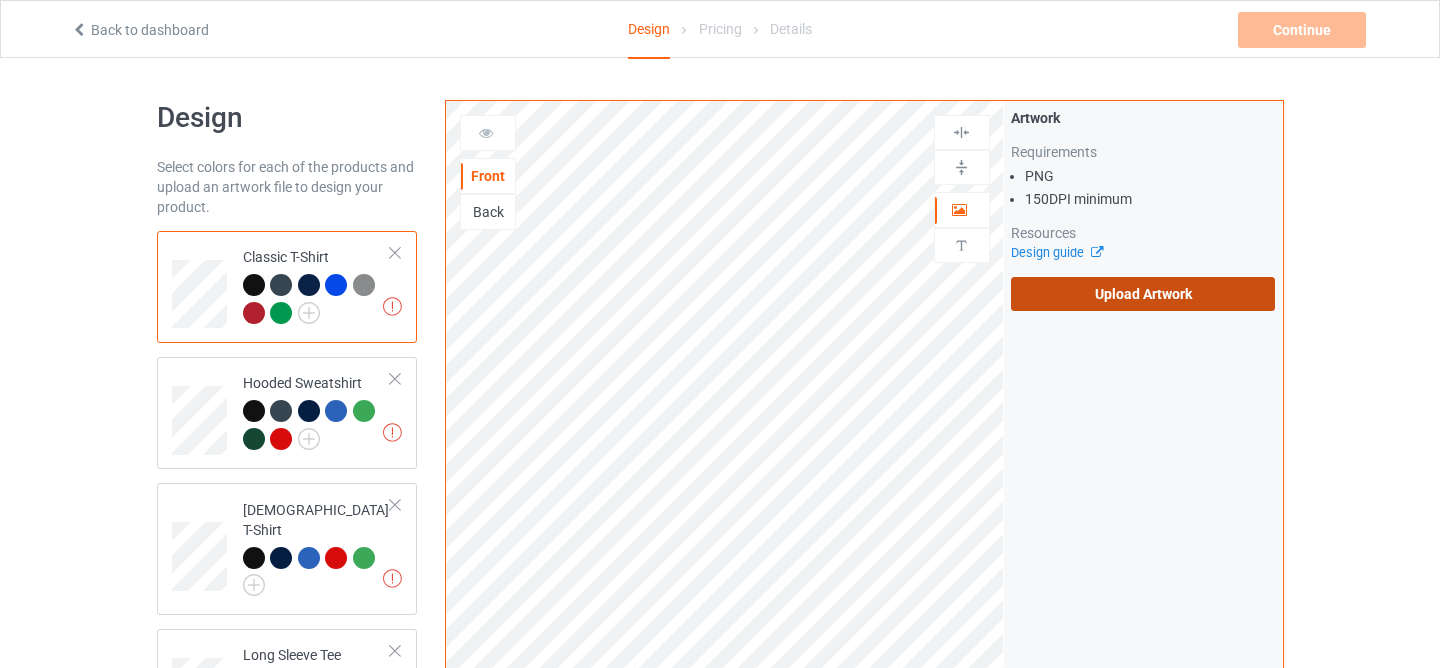 click on "Upload Artwork" at bounding box center (1143, 294) 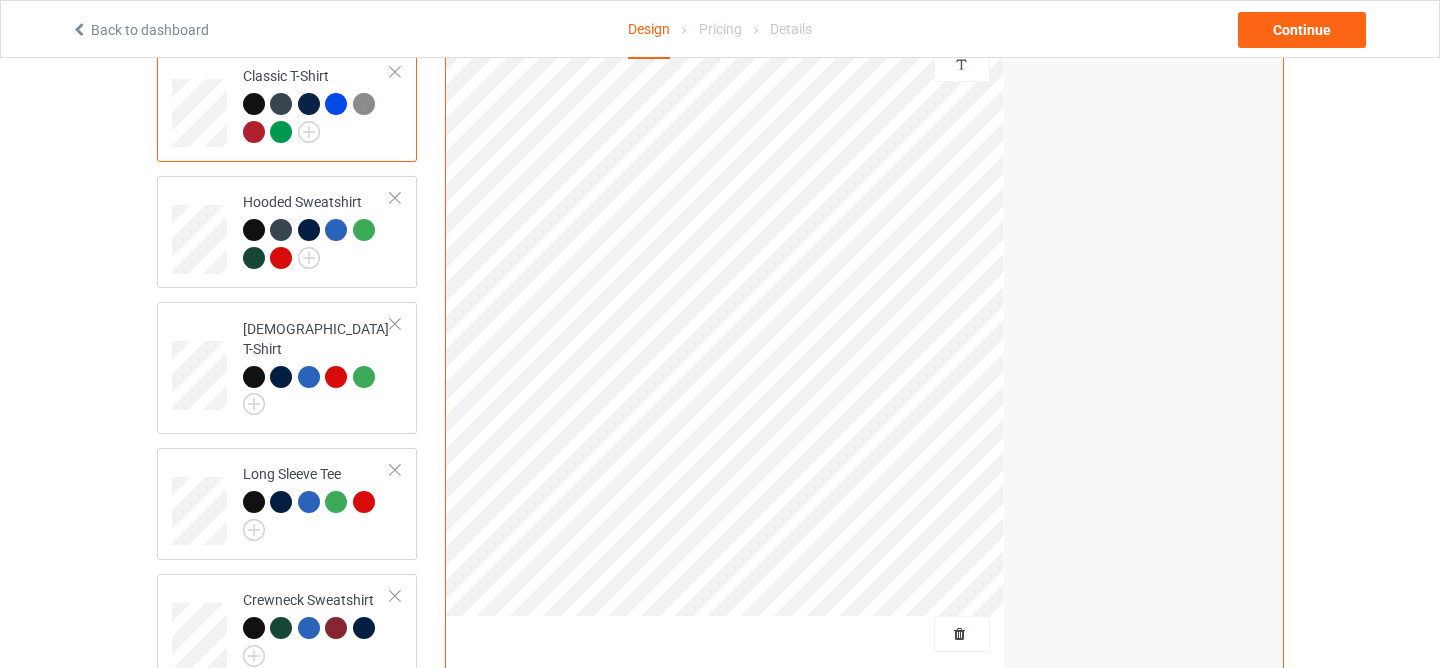 scroll, scrollTop: 627, scrollLeft: 0, axis: vertical 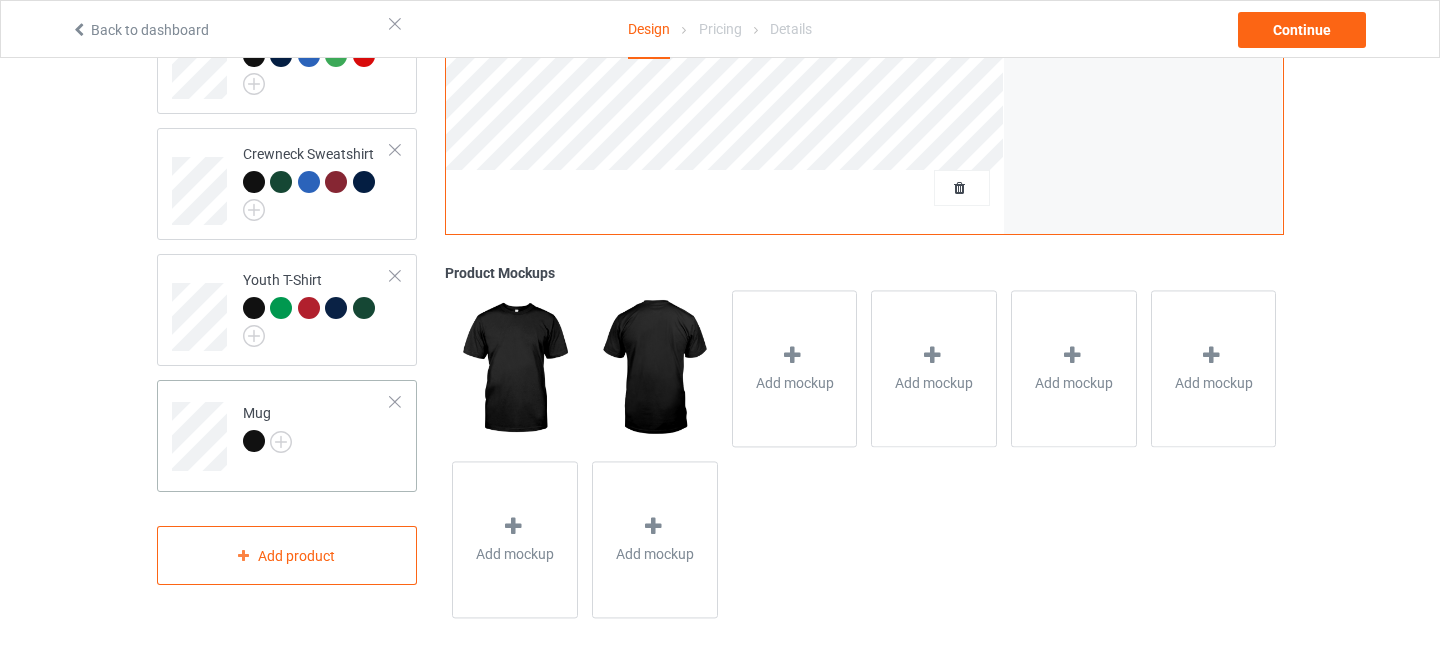 drag, startPoint x: 235, startPoint y: 416, endPoint x: 368, endPoint y: 389, distance: 135.71294 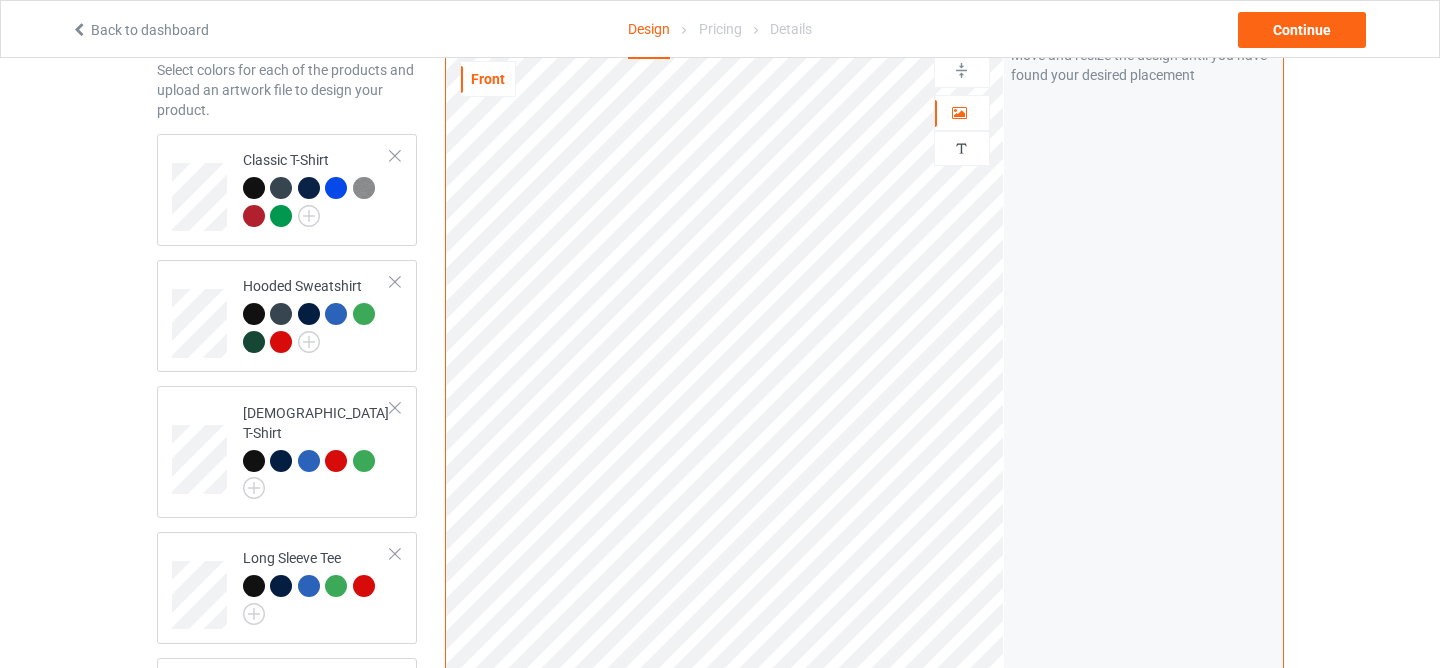 scroll, scrollTop: 0, scrollLeft: 0, axis: both 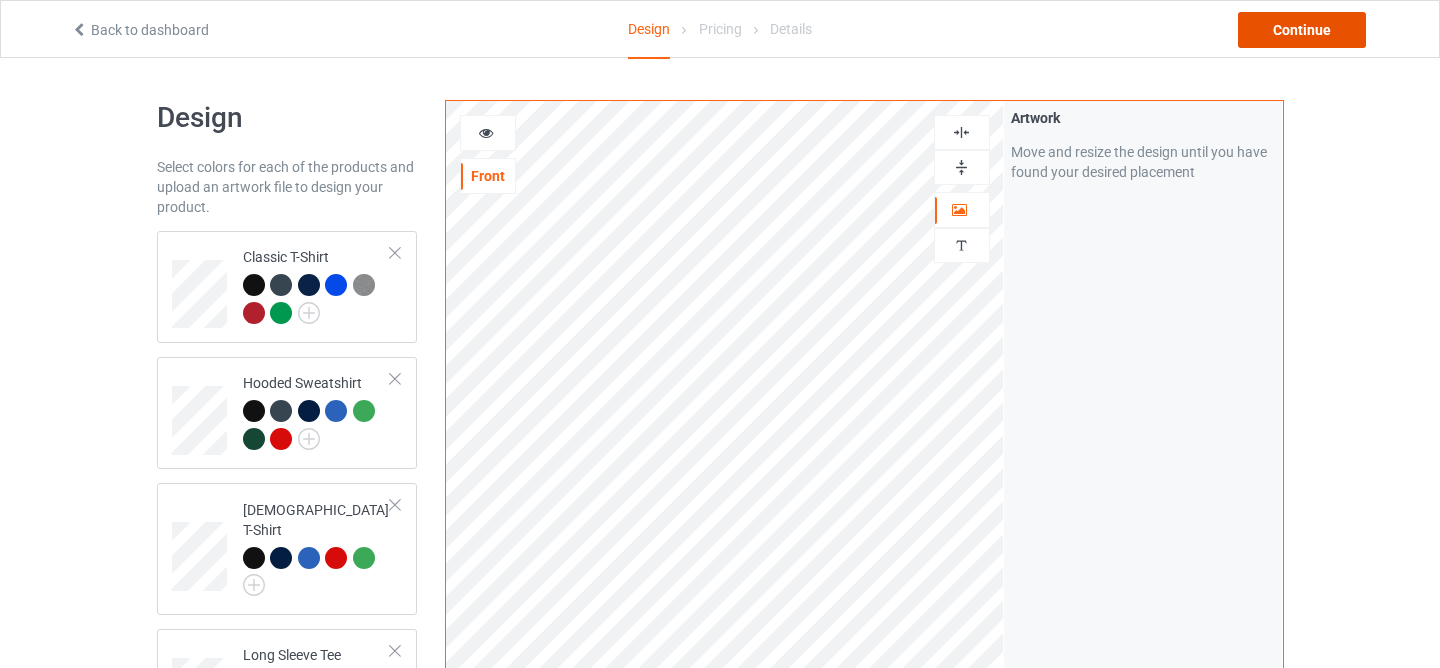 click on "Continue" at bounding box center (1302, 30) 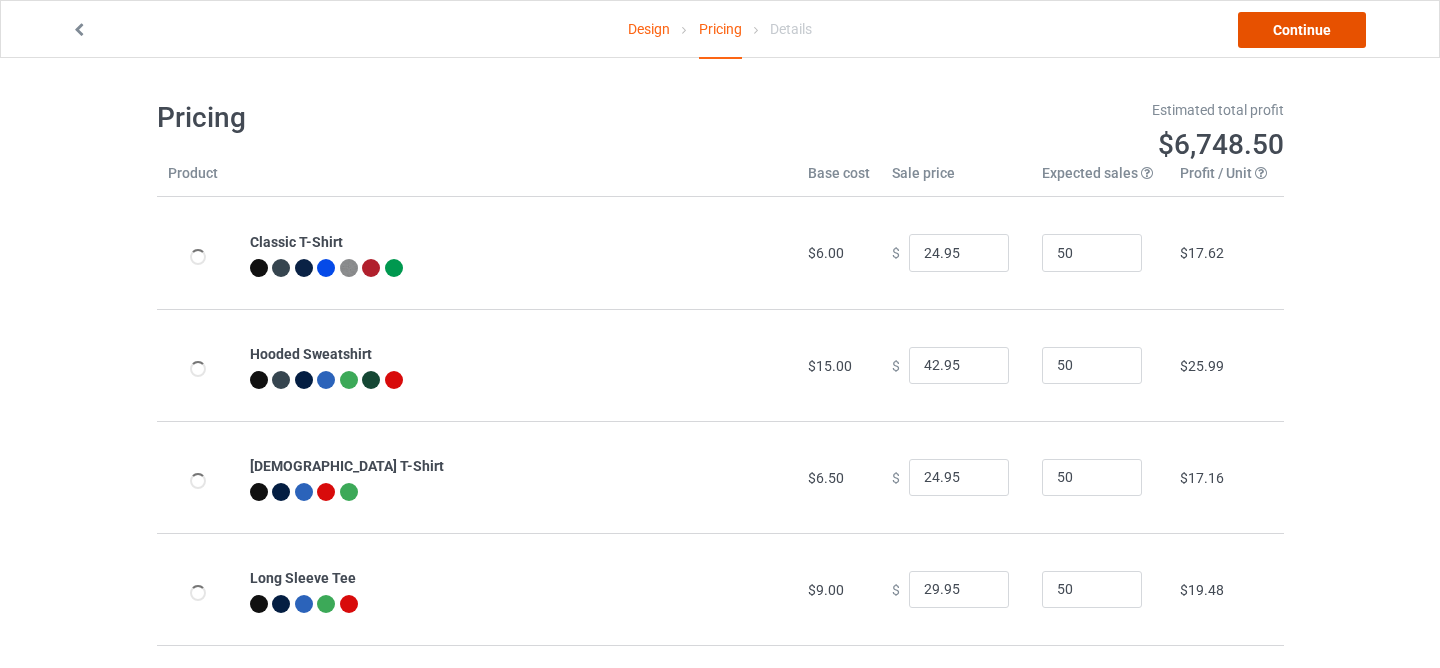 click on "Continue" at bounding box center (1302, 30) 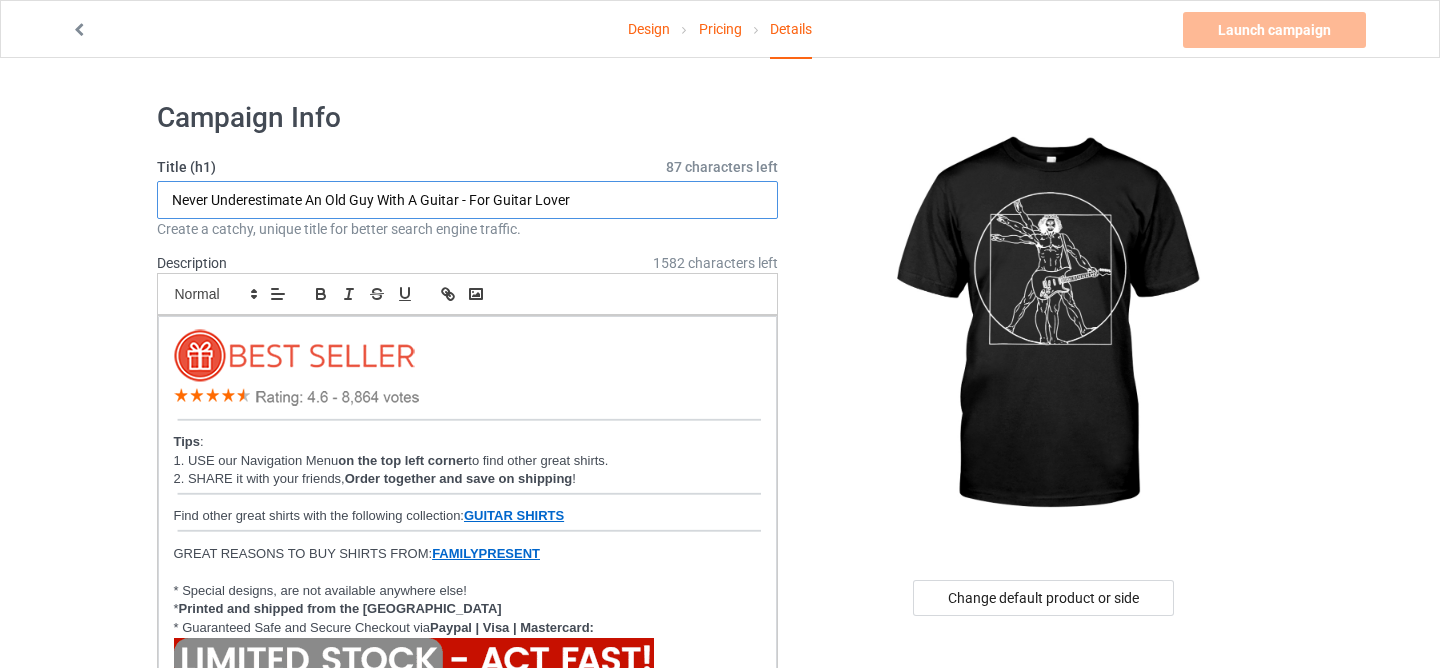 click on "Never Underestimate An Old Guy With A Guitar - For Guitar Lover" at bounding box center [468, 200] 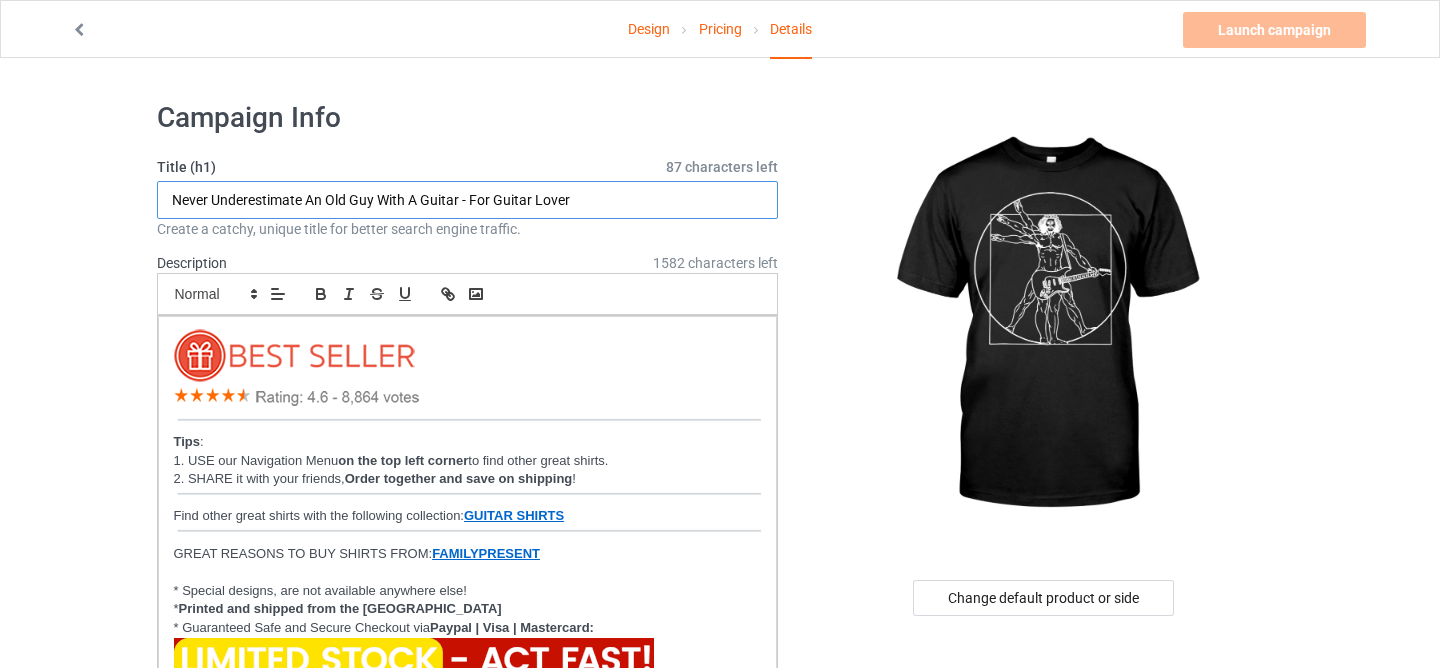 click on "Never Underestimate An Old Guy With A Guitar - For Guitar Lover" at bounding box center [468, 200] 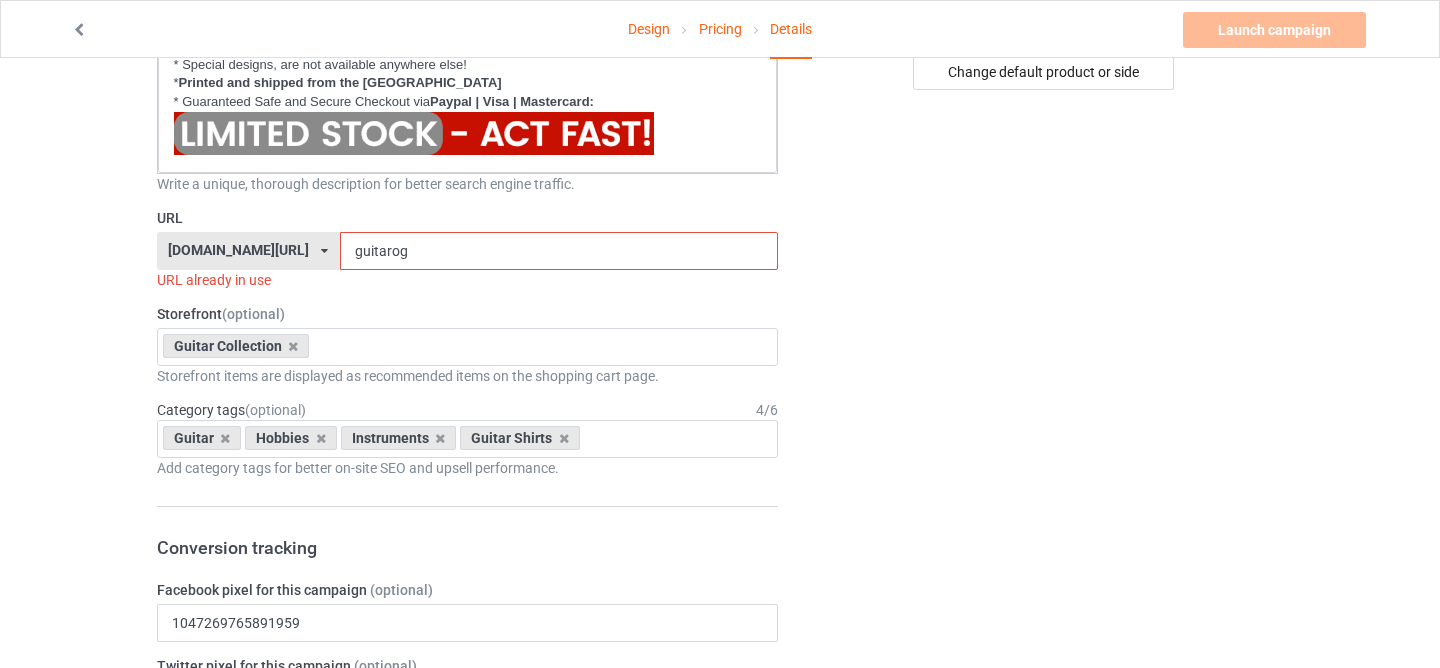 scroll, scrollTop: 593, scrollLeft: 0, axis: vertical 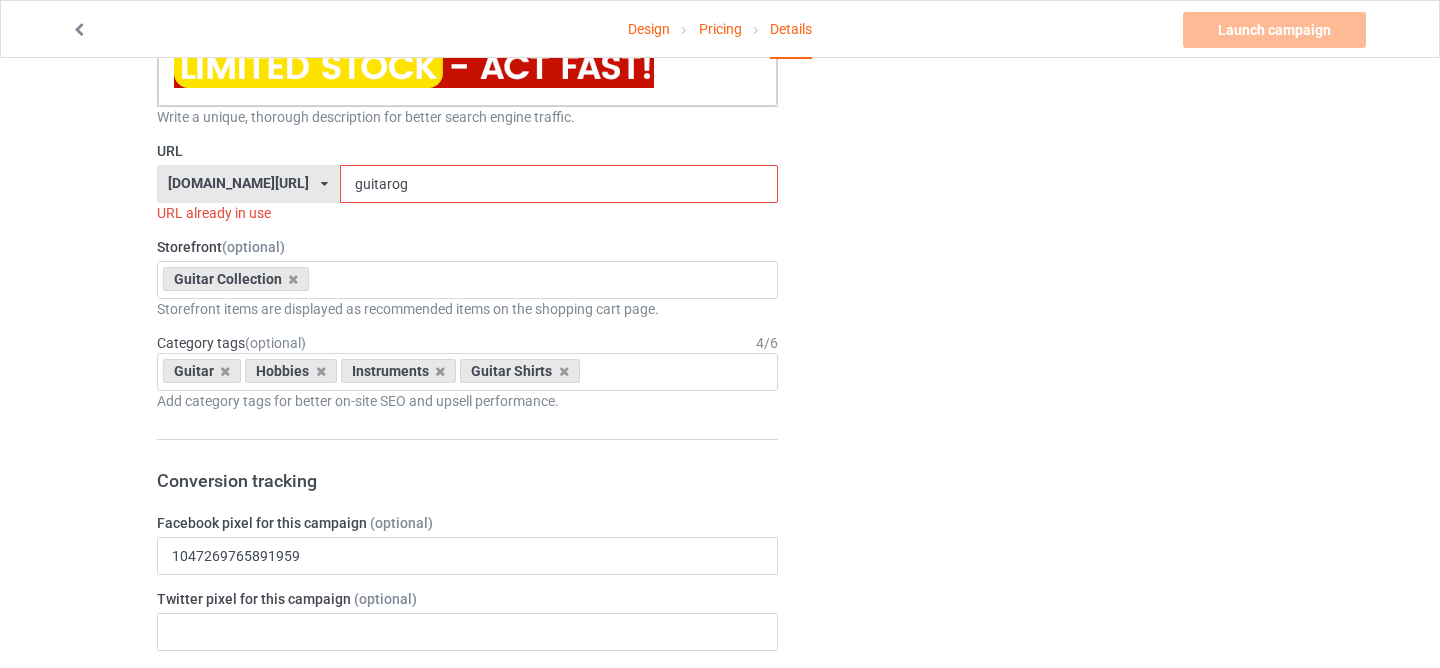 type on "Perfect Shirt For Guitar Lover" 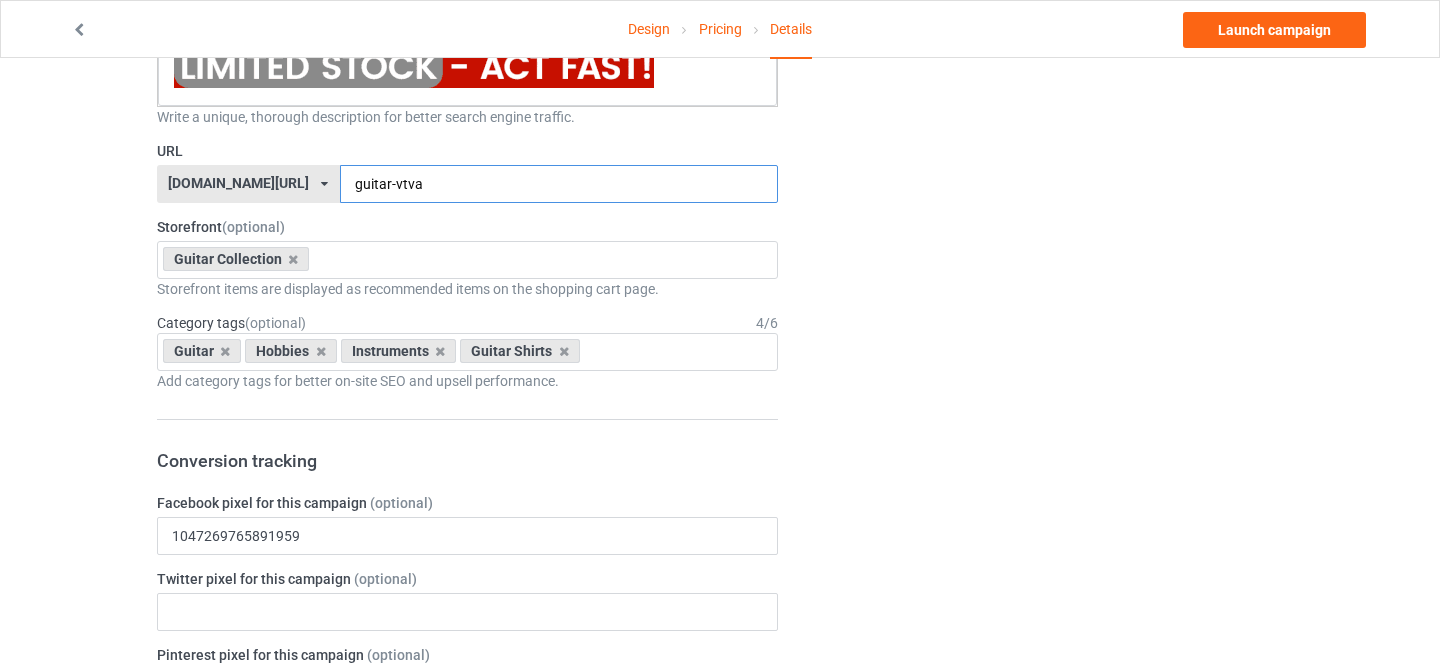type on "guitar-vtva" 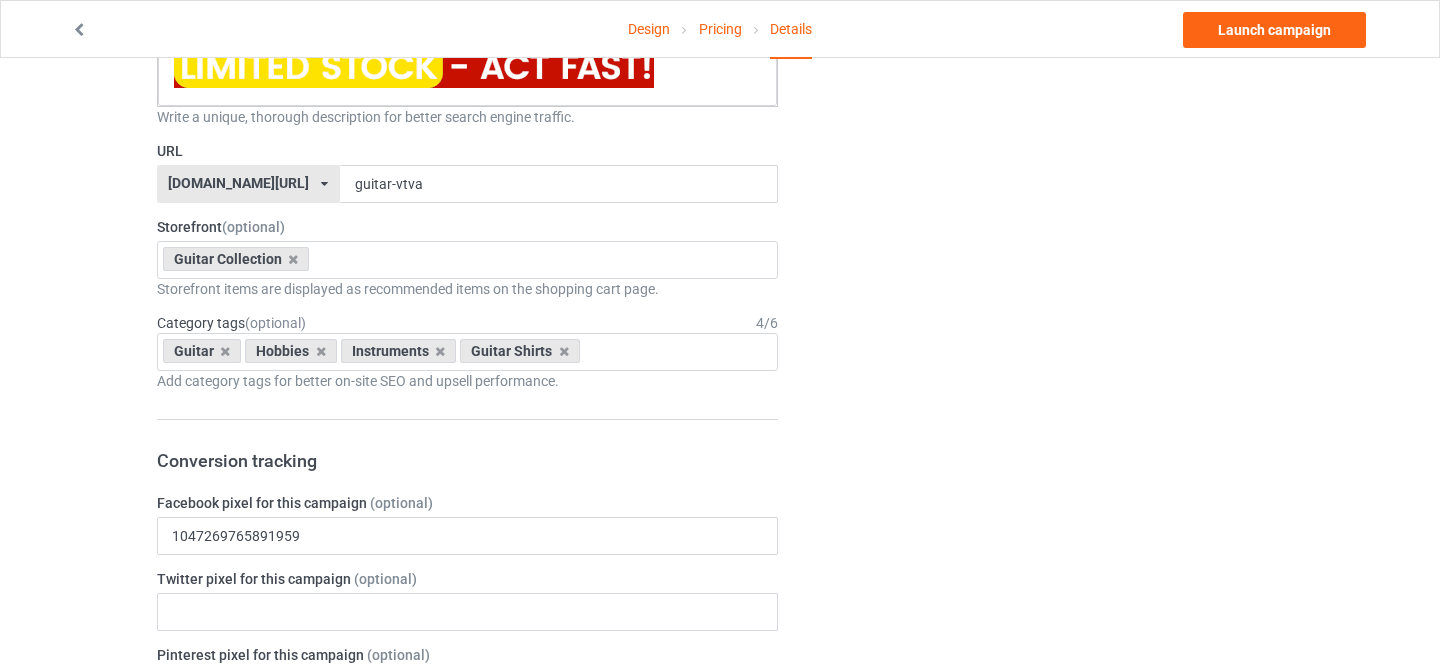 click on "Design Pricing Details Launch campaign Campaign Info Title (h1) 120   characters left Perfect Shirt For Guitar Lover Create a catchy, unique title for better search engine traffic. Description 1582   characters left       Small Normal Large Big Huge                                                                                     Tips :  1. USE our Navigation Menu  on the top left corner  to find other great shirts. 2. SHARE it with your friends,  Order together and save on shipping ! Find other great shirts with the following collection:  GUITAR SHIRTS GREAT REASONS TO BUY SHIRTS FROM:  FAMILYPRESENT * Special designs, are not available anywhere else! *  Printed and shipped from the US * Guaranteed Safe and Secure Checkout via  Paypal | Visa | Mastercard: Write a unique, thorough description for better search engine traffic. URL familypresent.net/ epicprints.co/ familypresent.net/ giftprints.co/ golfpodstore.com/ izgears.com/ teechip.com/ 680113b65f99e2002f5a477c 5fb505ab207a910e130998fe guitar-vtva" at bounding box center [720, 651] 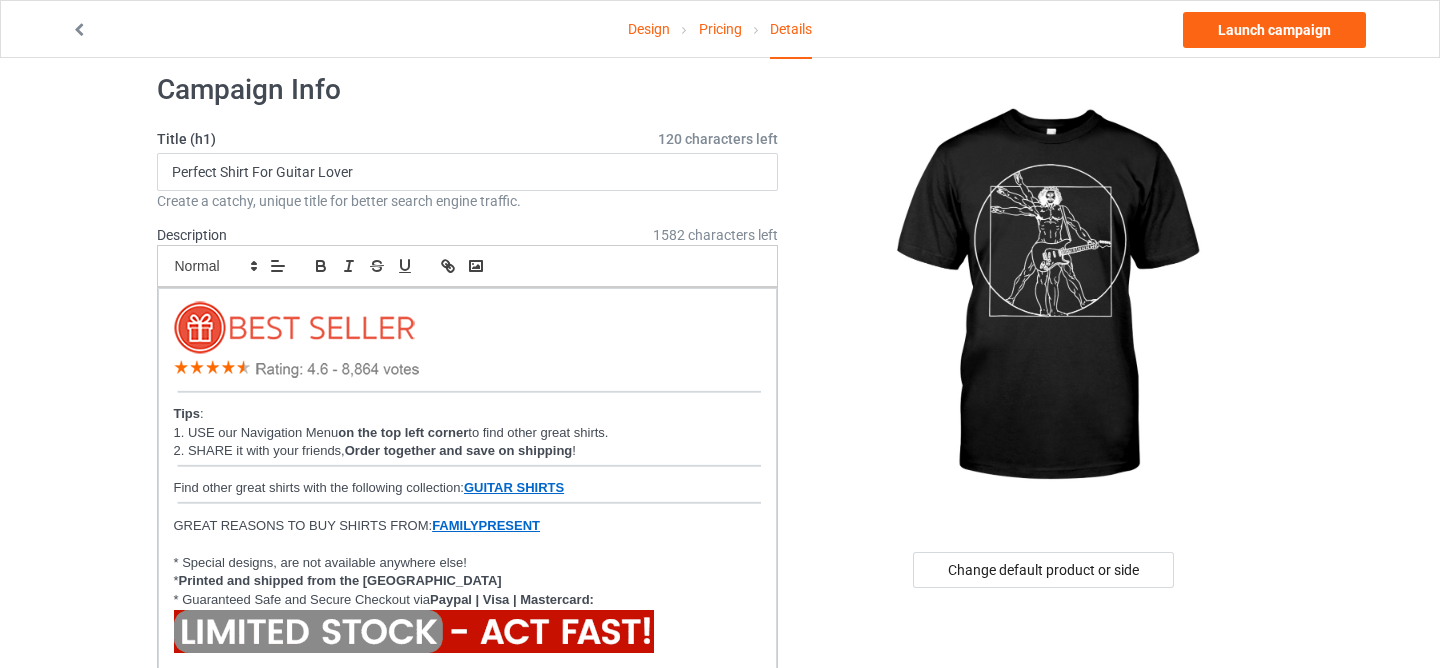 scroll, scrollTop: 0, scrollLeft: 0, axis: both 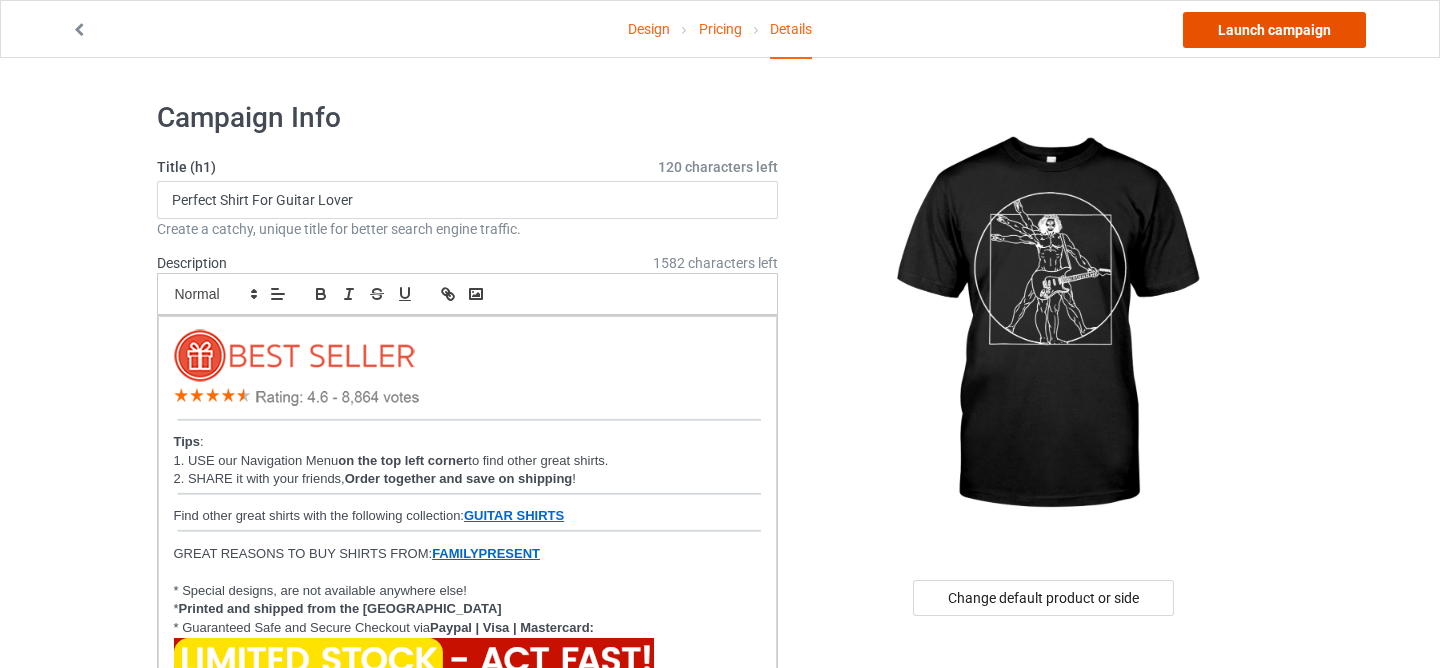 click on "Launch campaign" at bounding box center [1274, 30] 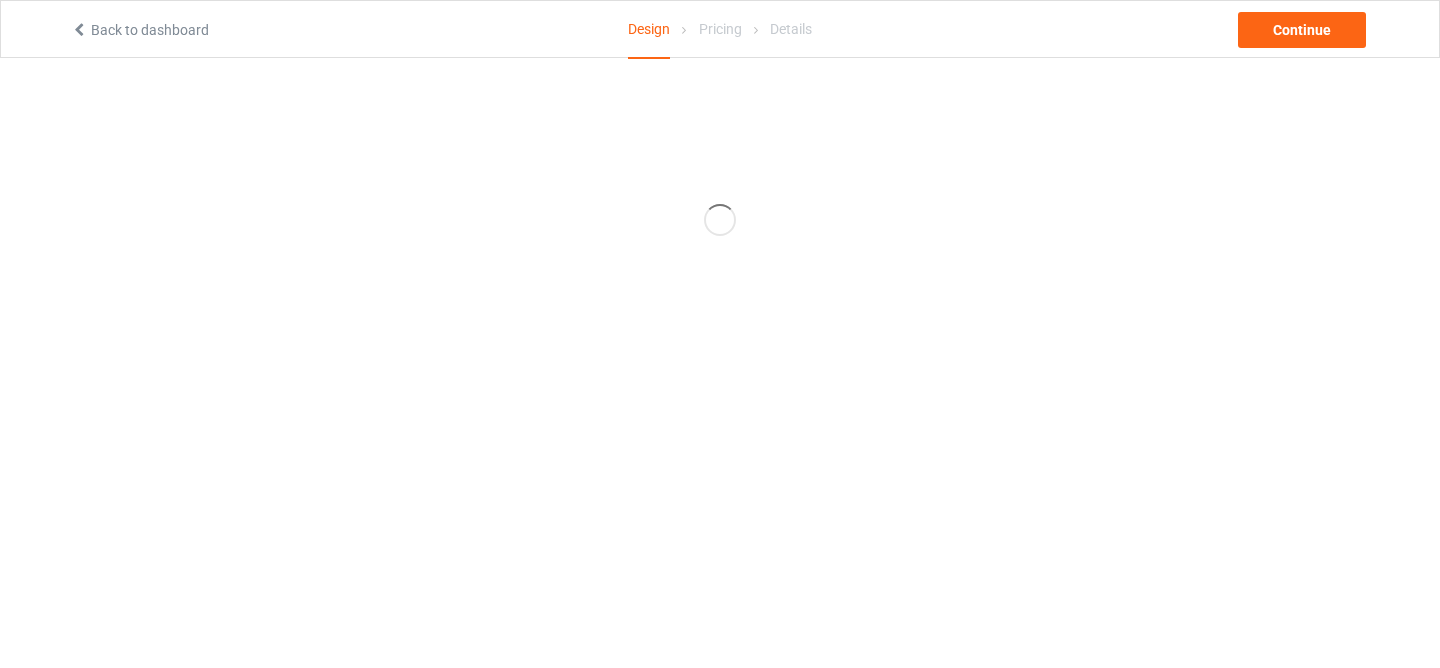 scroll, scrollTop: 0, scrollLeft: 0, axis: both 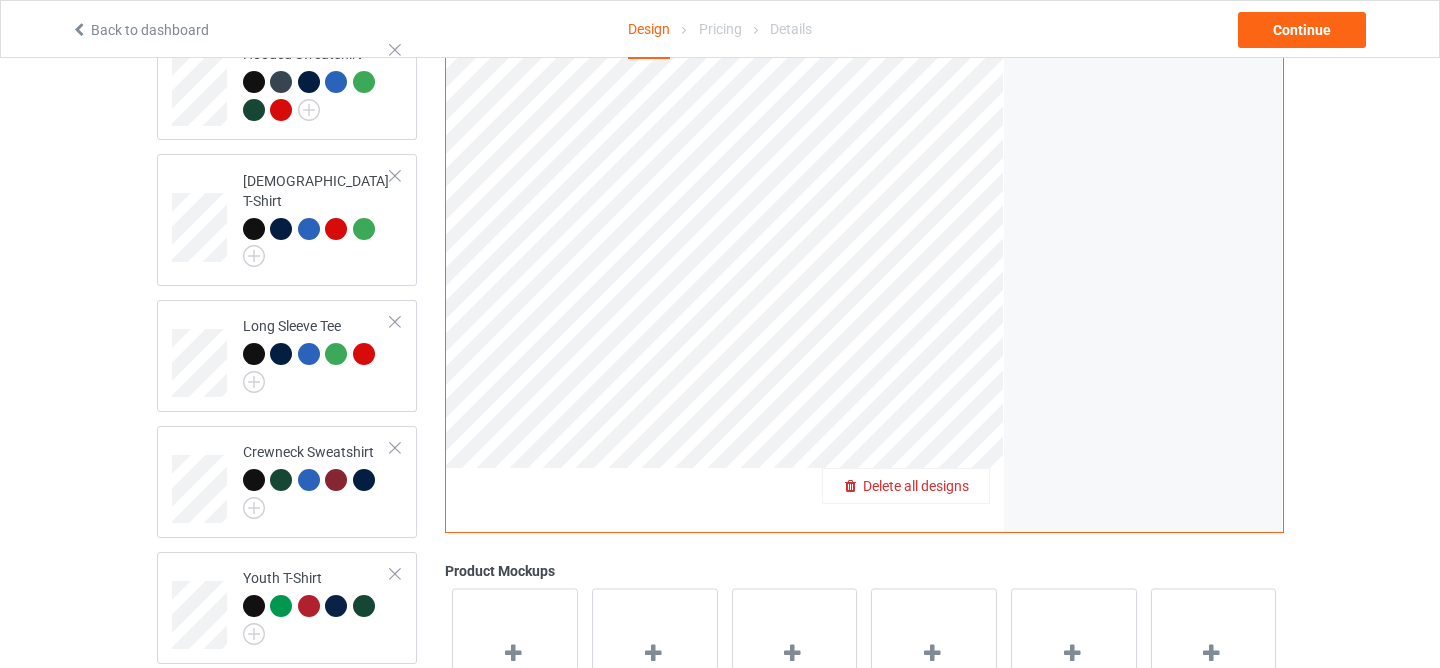 click on "Delete all designs" at bounding box center (906, 486) 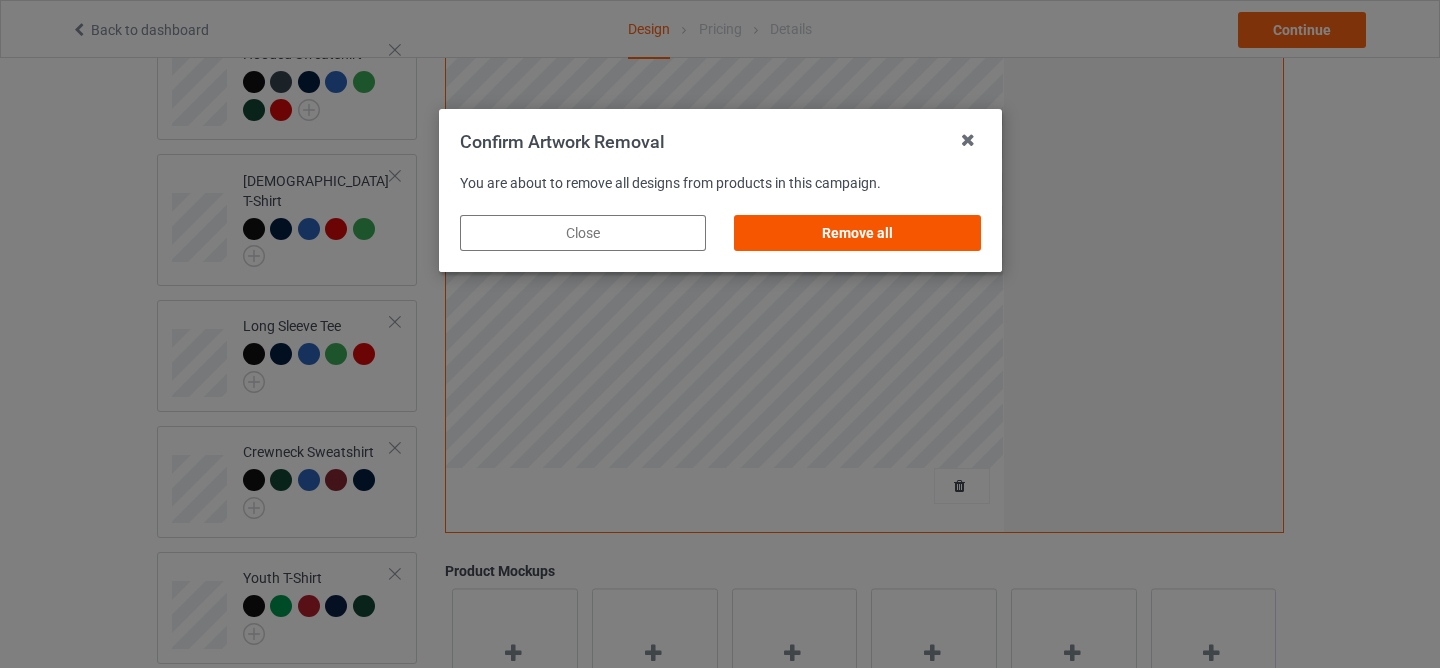 click on "Remove all" at bounding box center [857, 233] 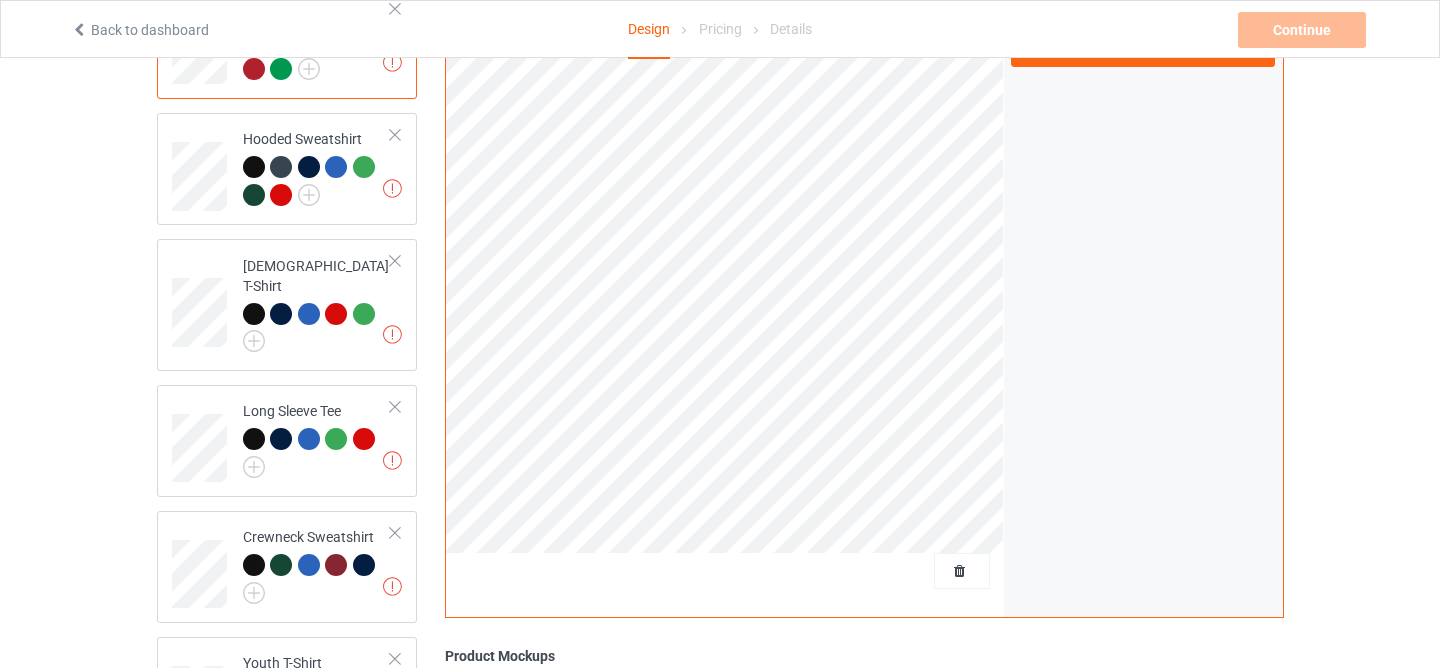 scroll, scrollTop: 0, scrollLeft: 0, axis: both 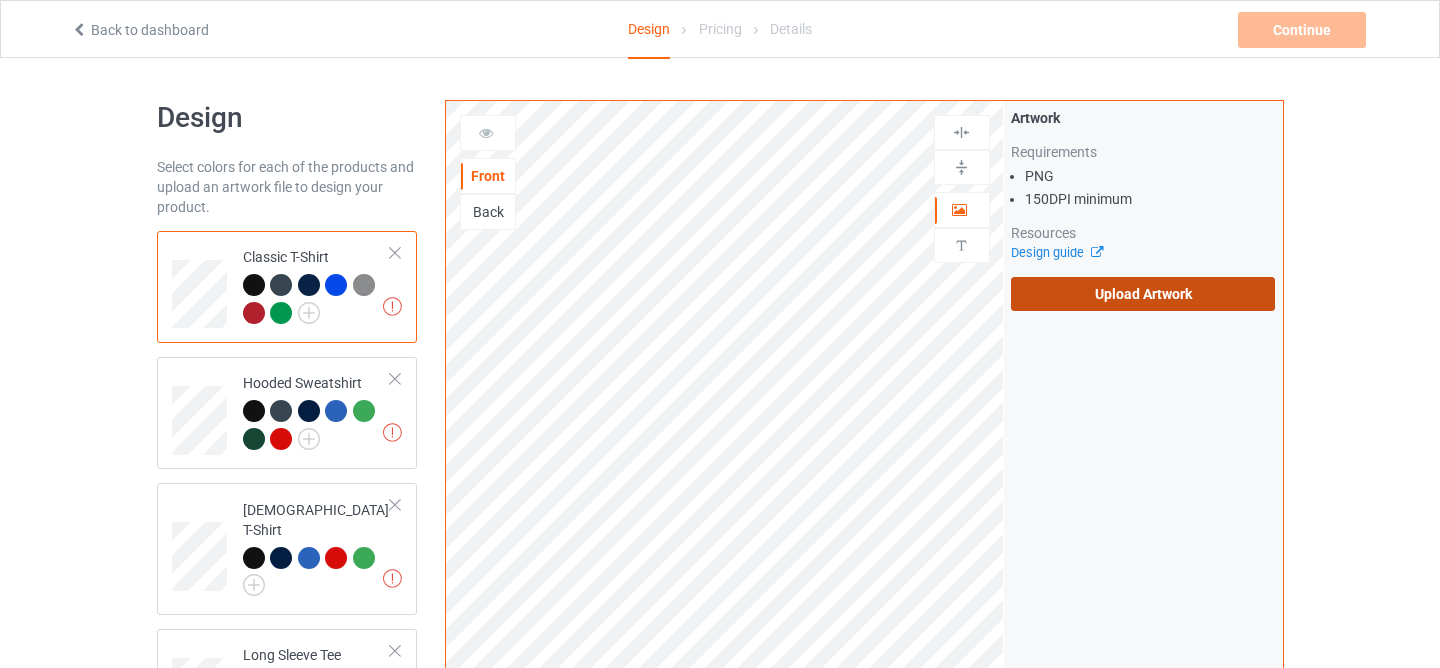 click on "Upload Artwork" at bounding box center [1143, 294] 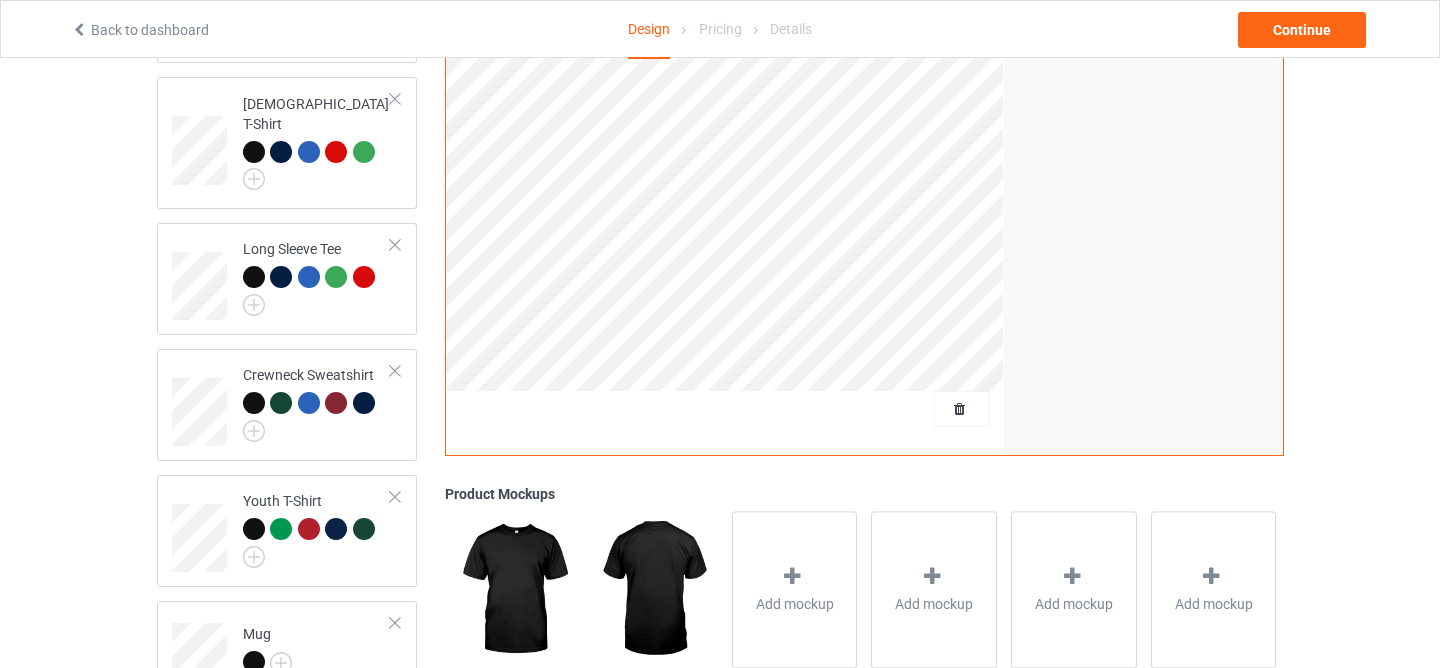 scroll, scrollTop: 627, scrollLeft: 0, axis: vertical 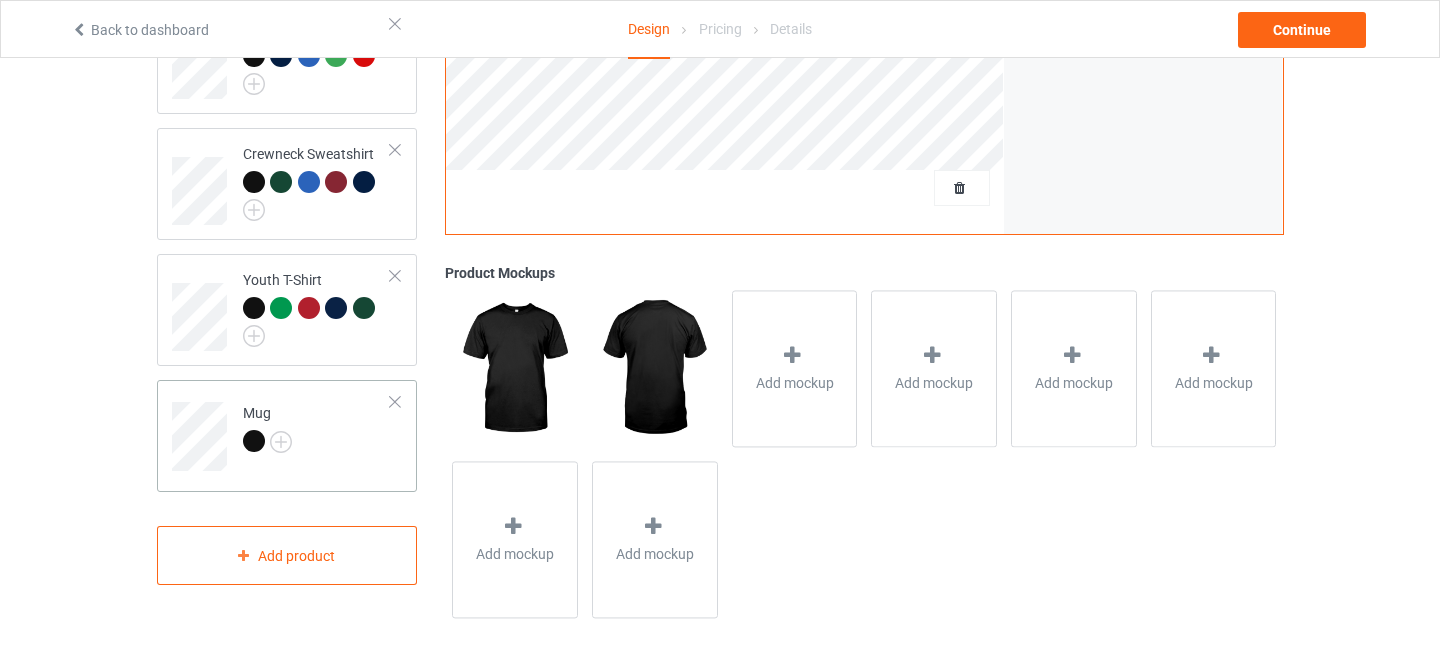 click at bounding box center (395, 402) 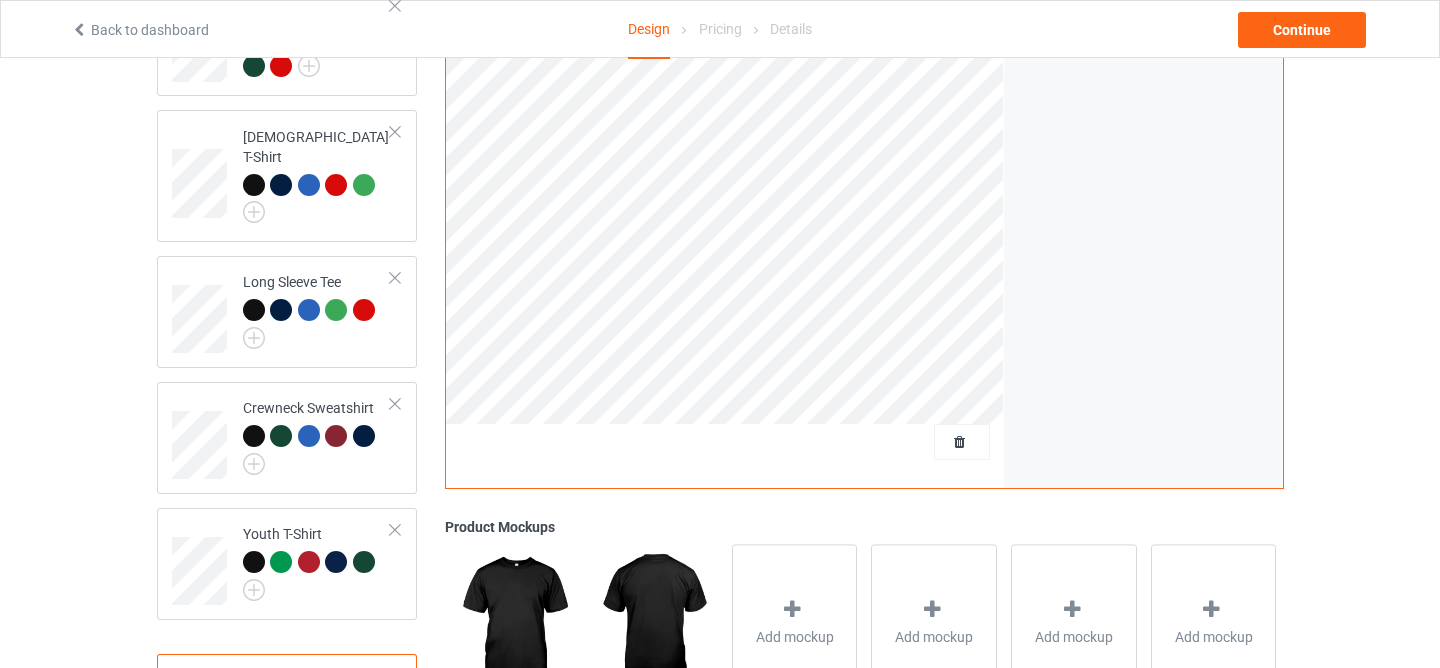 scroll, scrollTop: 0, scrollLeft: 0, axis: both 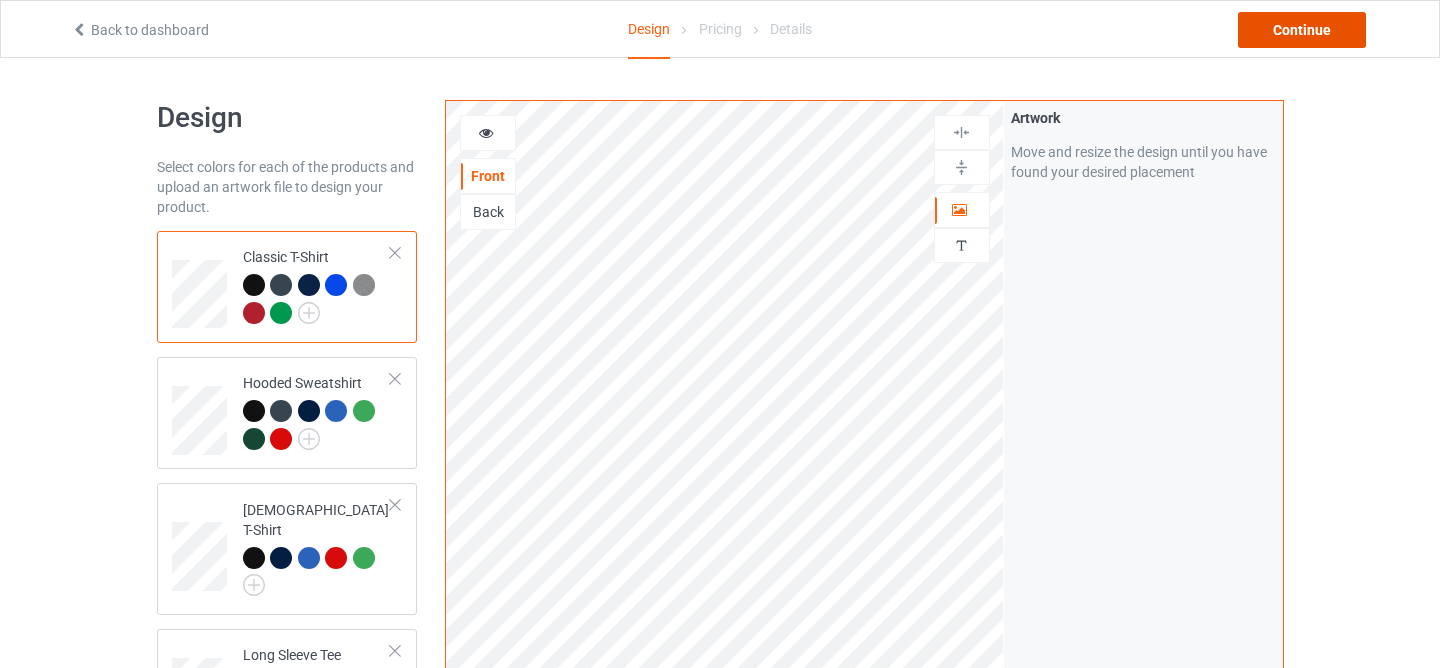 click on "Continue" at bounding box center [1302, 30] 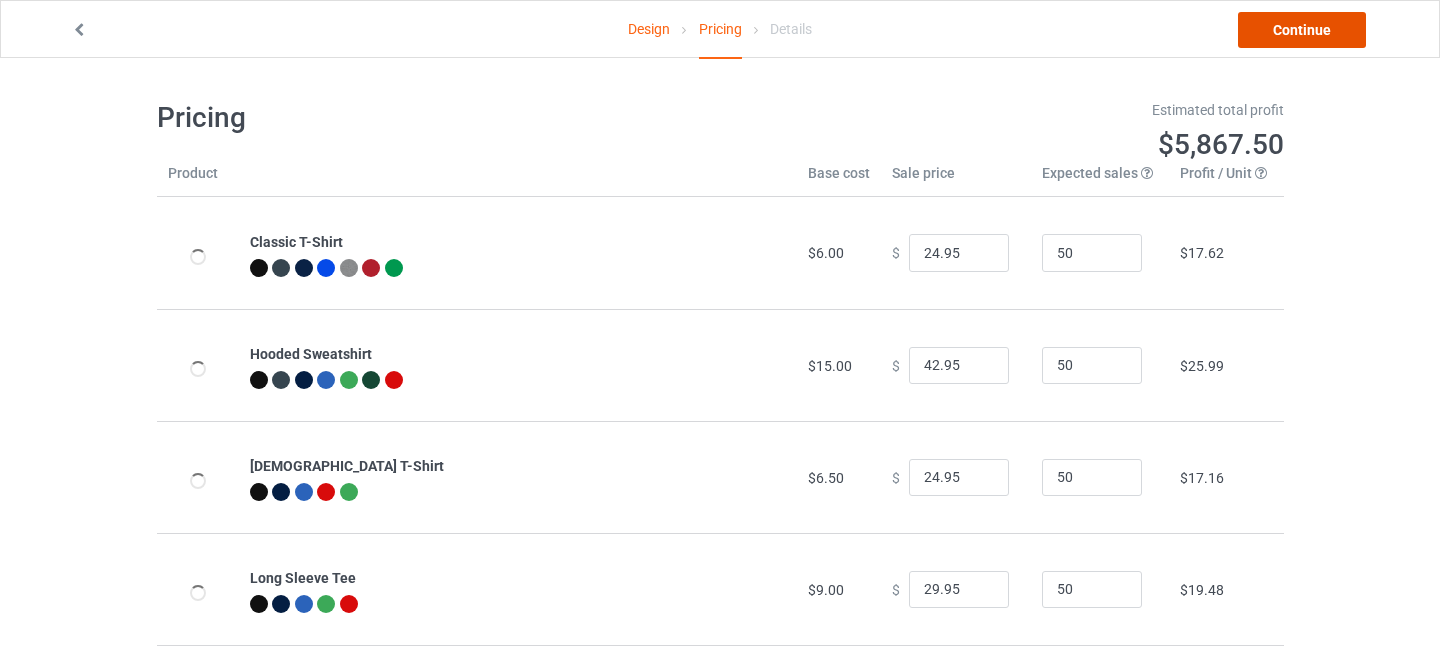 click on "Continue" at bounding box center (1302, 30) 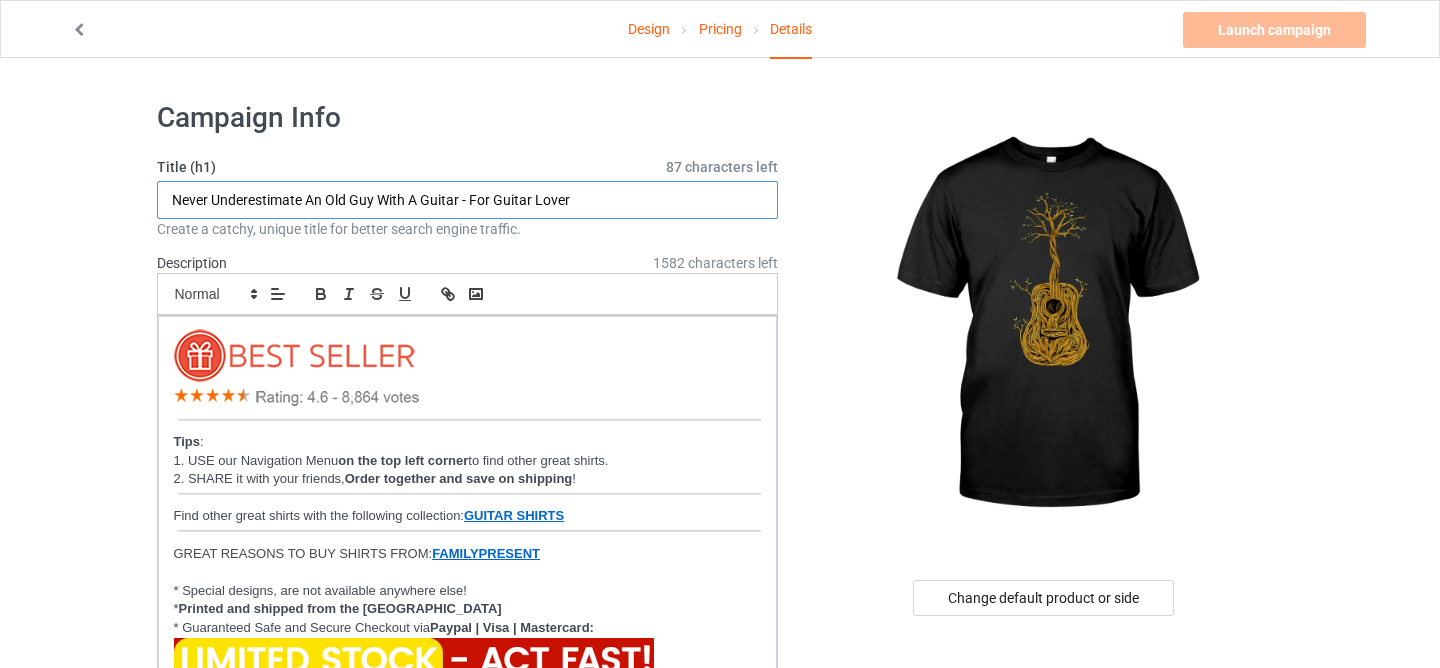 click on "Never Underestimate An Old Guy With A Guitar - For Guitar Lover" at bounding box center (468, 200) 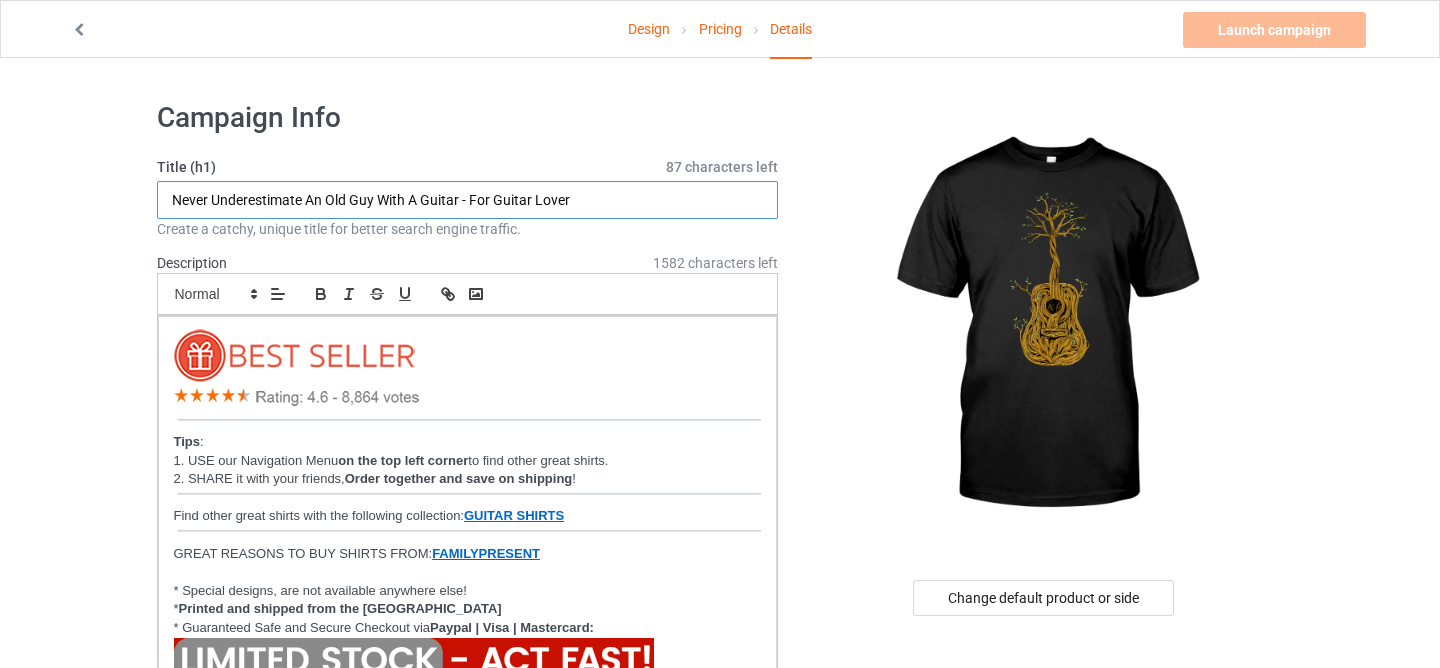 paste on "Perfect Shirt" 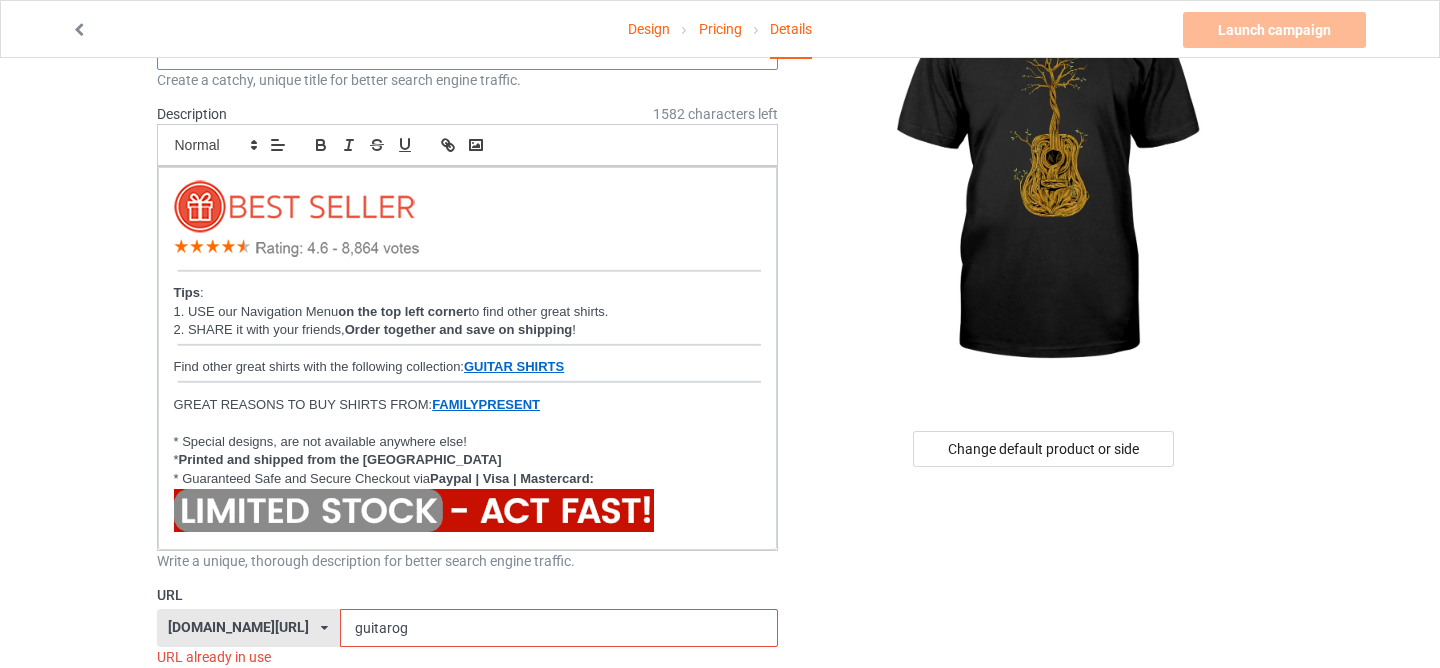 scroll, scrollTop: 471, scrollLeft: 0, axis: vertical 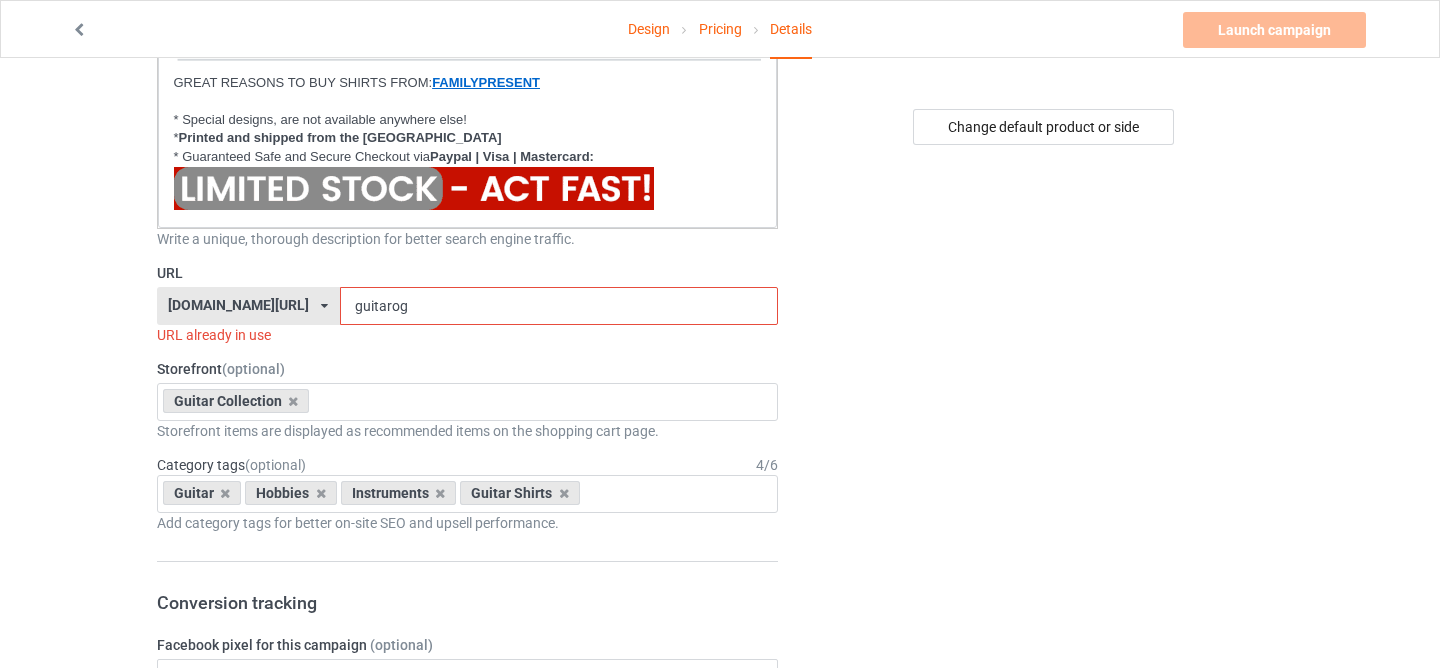 type on "Perfect Shirt For Guitar Lover" 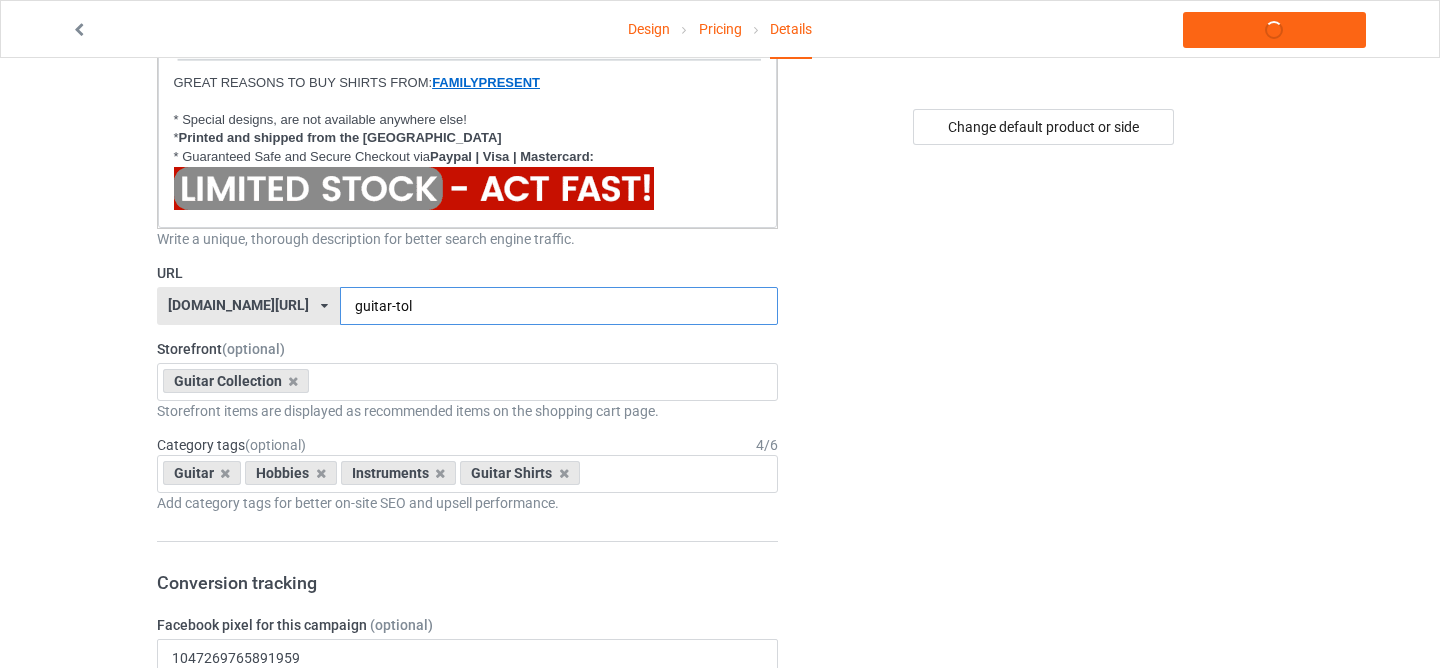 type on "guitar-tol" 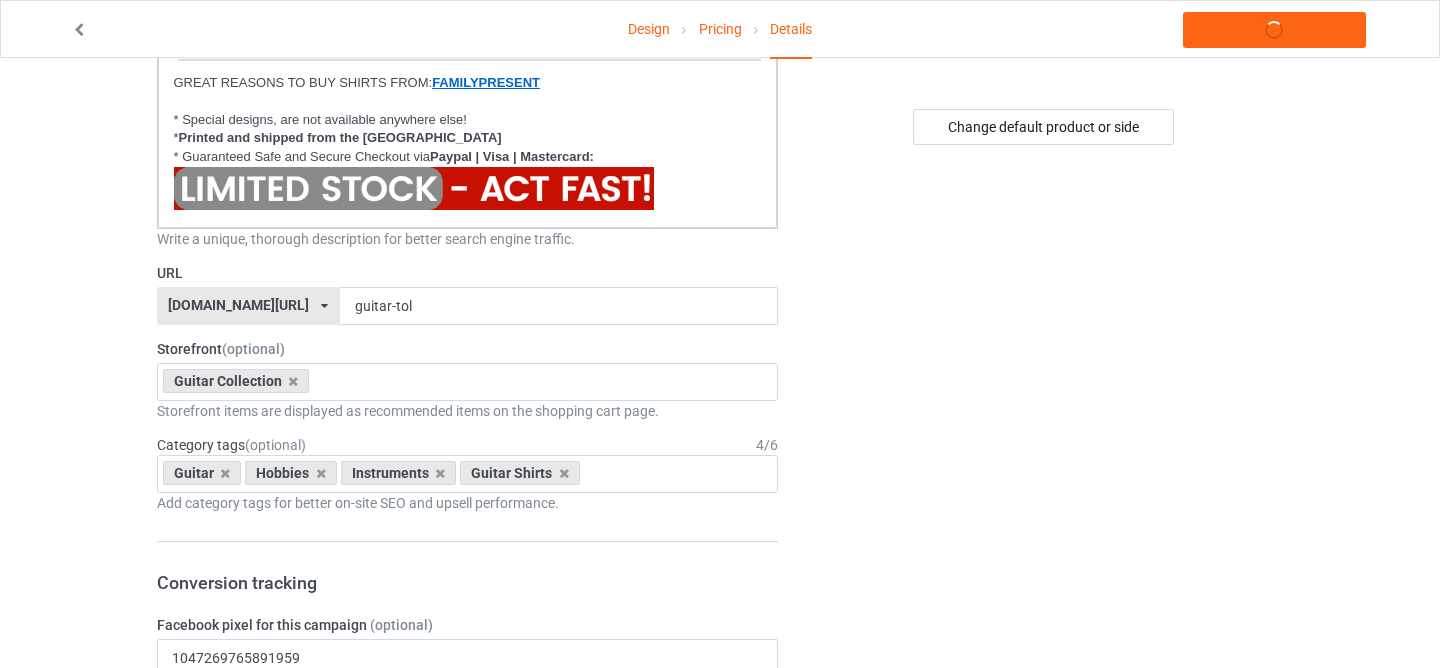 click on "Design Pricing Details Launch campaign Campaign Info Title (h1) 120   characters left Perfect Shirt For Guitar Lover Create a catchy, unique title for better search engine traffic. Description 1582   characters left       Small Normal Large Big Huge                                                                                     Tips :  1. USE our Navigation Menu  on the top left corner  to find other great shirts. 2. SHARE it with your friends,  Order together and save on shipping ! Find other great shirts with the following collection:  GUITAR SHIRTS GREAT REASONS TO BUY SHIRTS FROM:  FAMILYPRESENT * Special designs, are not available anywhere else! *  Printed and shipped from the [GEOGRAPHIC_DATA] * Guaranteed Safe and Secure Checkout via  Paypal | Visa | Mastercard: Write a unique, thorough description for better search engine traffic. URL [DOMAIN_NAME][URL] [DOMAIN_NAME][URL] [DOMAIN_NAME][URL] [DOMAIN_NAME][URL] [DOMAIN_NAME][URL] [DOMAIN_NAME][URL] [DOMAIN_NAME][URL] 680113b65f99e2002f5a477c 5fb505ab207a910e130998fe guitar-tol 4" at bounding box center [720, 773] 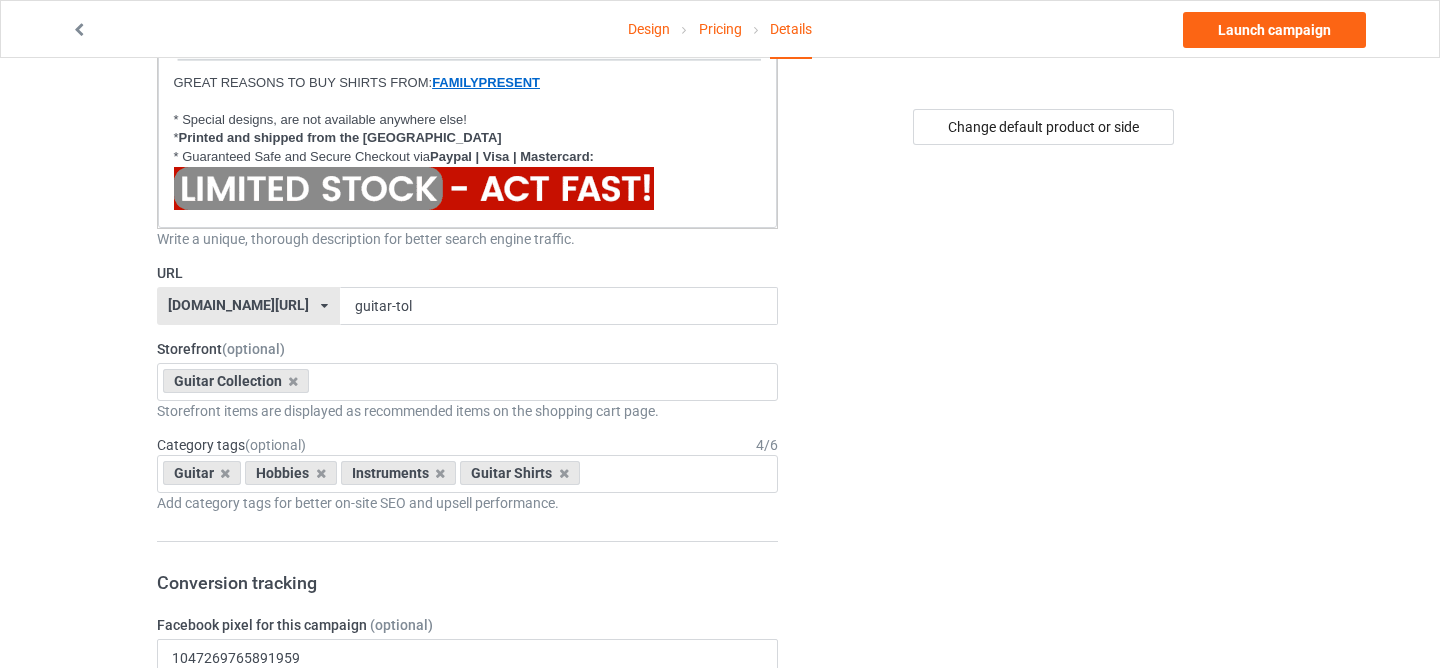 scroll, scrollTop: 0, scrollLeft: 0, axis: both 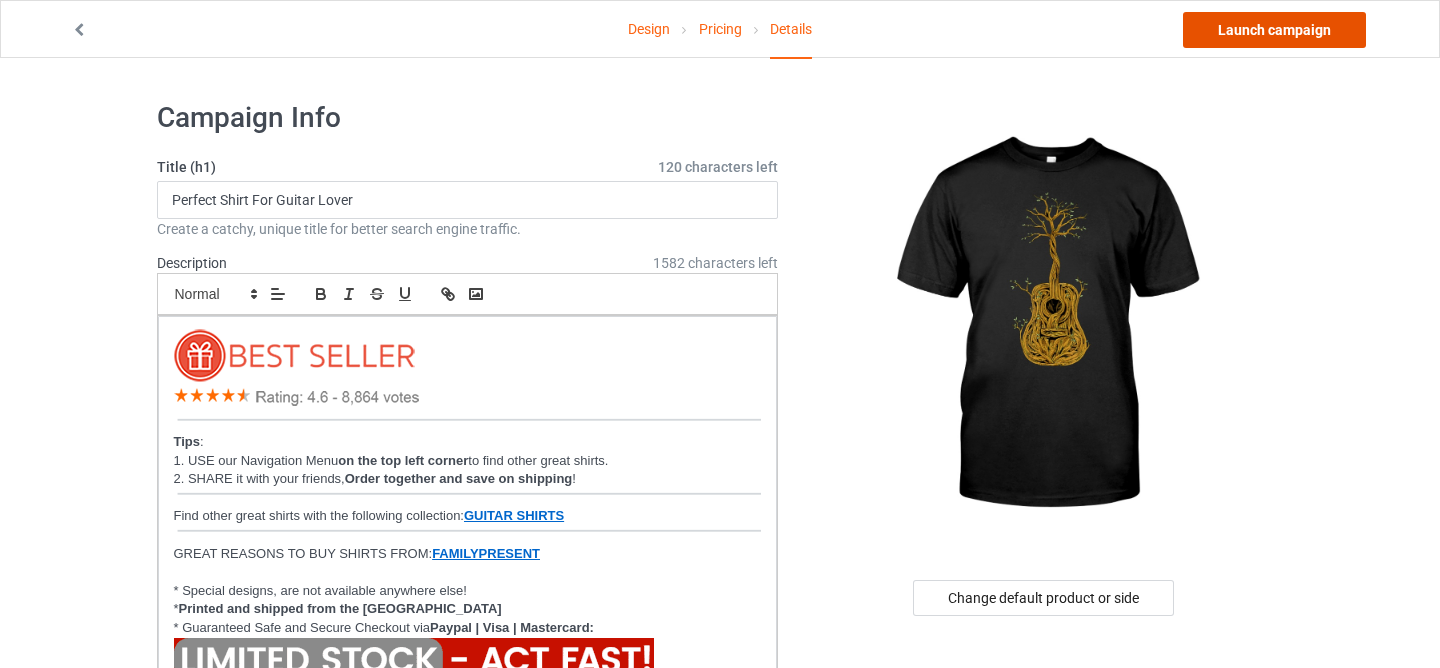 click on "Launch campaign" at bounding box center (1274, 30) 